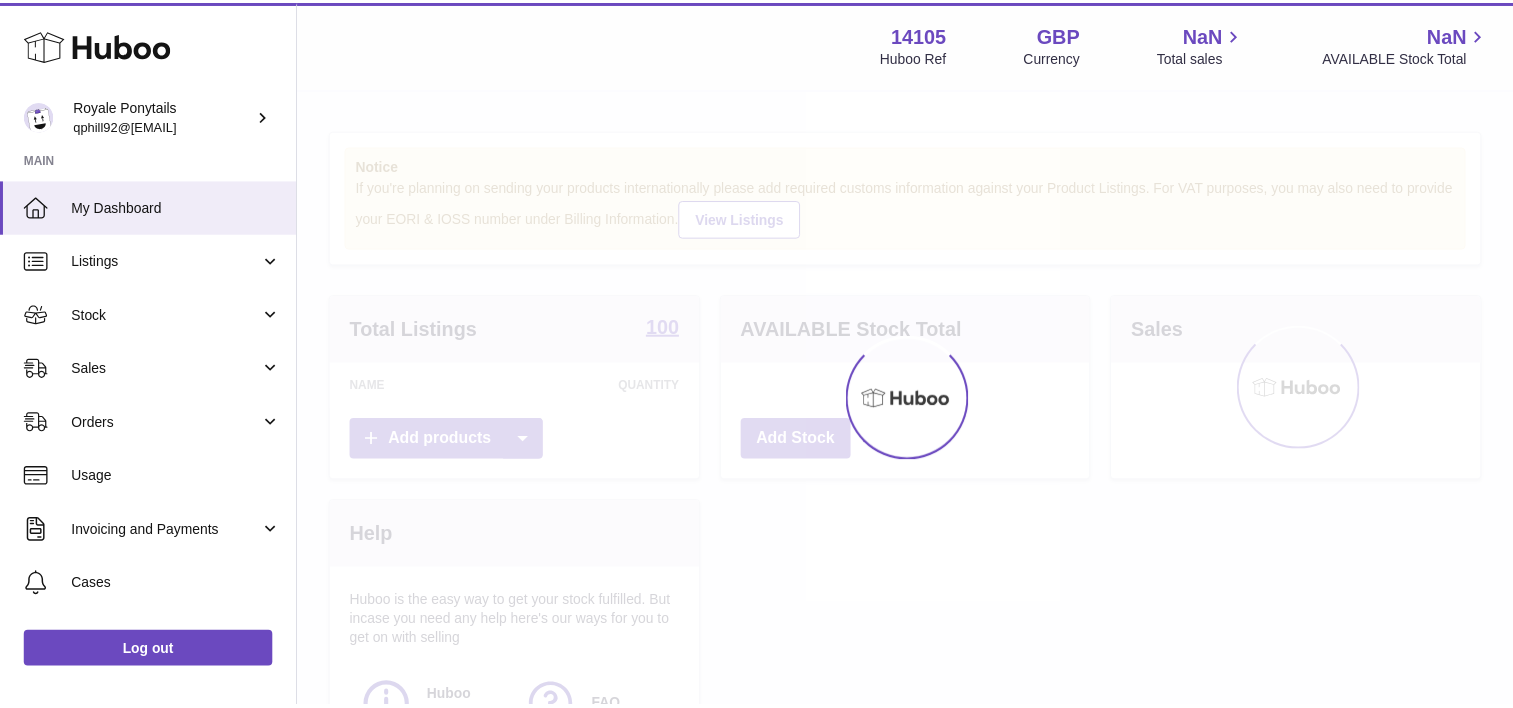 scroll, scrollTop: 0, scrollLeft: 0, axis: both 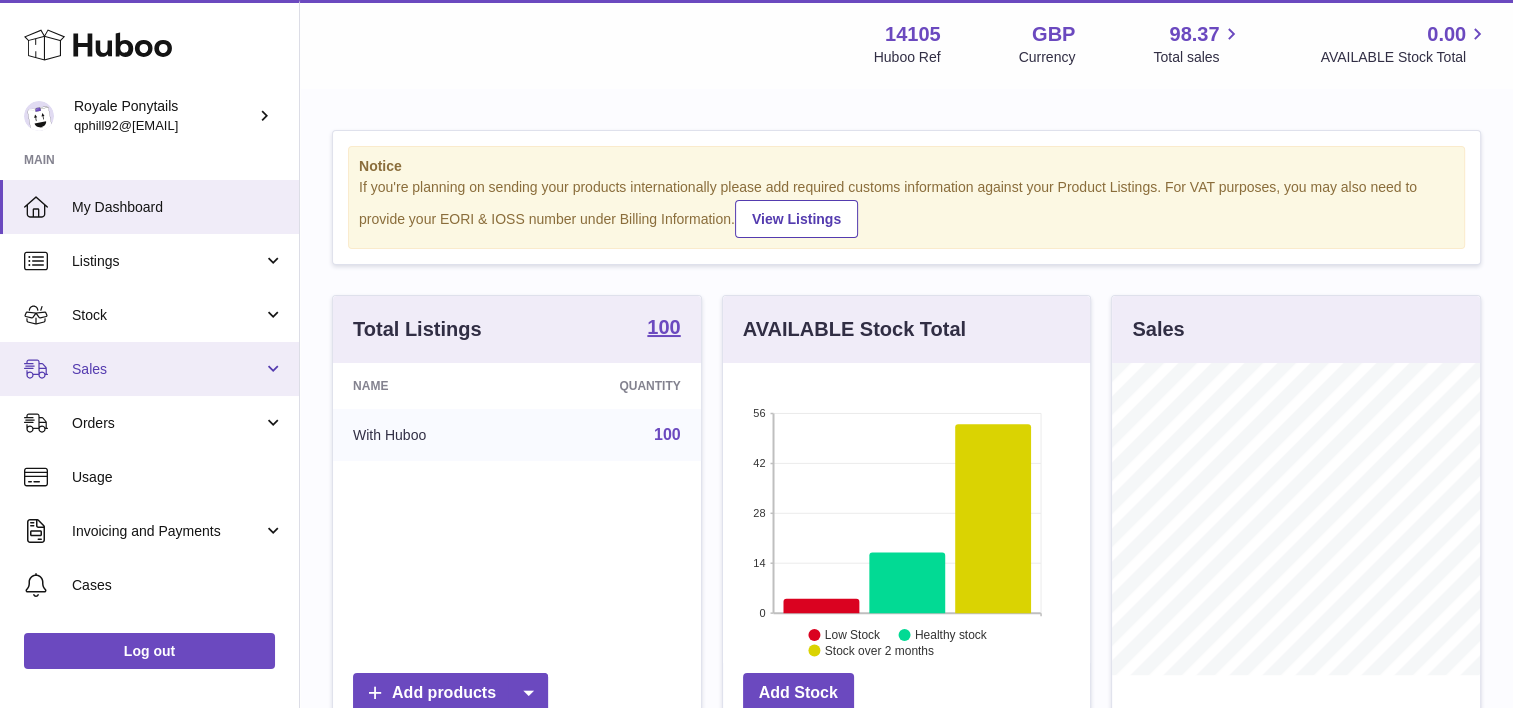 click on "Sales" at bounding box center (167, 369) 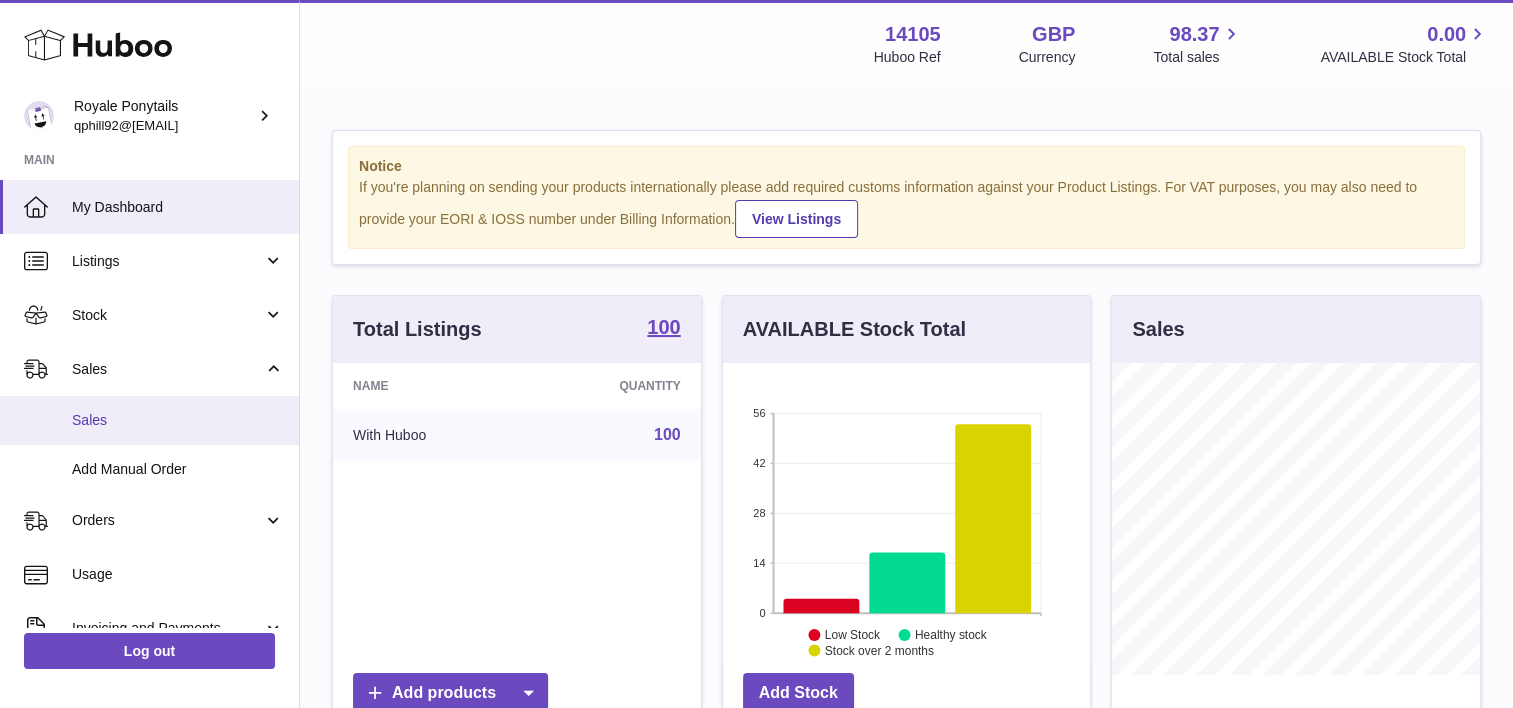 click on "Sales" at bounding box center (178, 420) 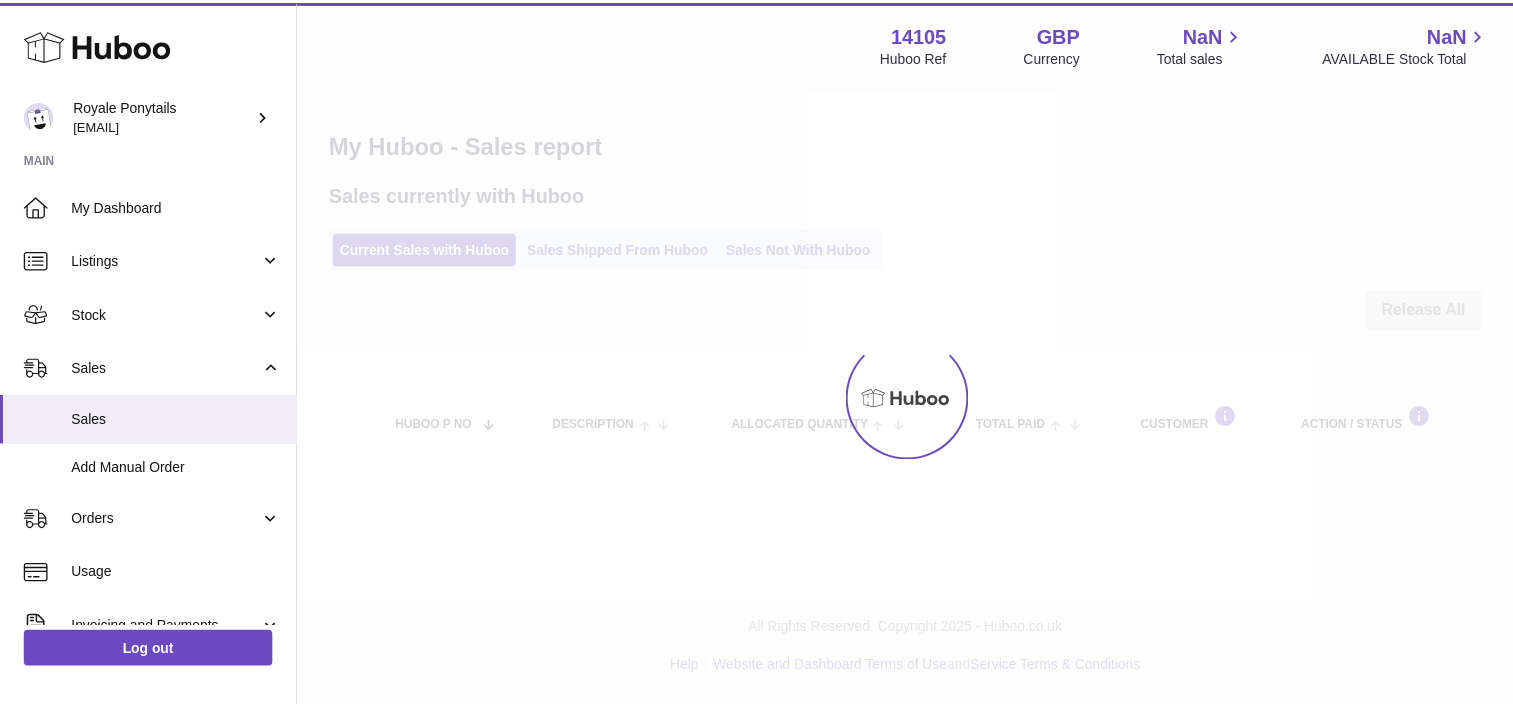 scroll, scrollTop: 0, scrollLeft: 0, axis: both 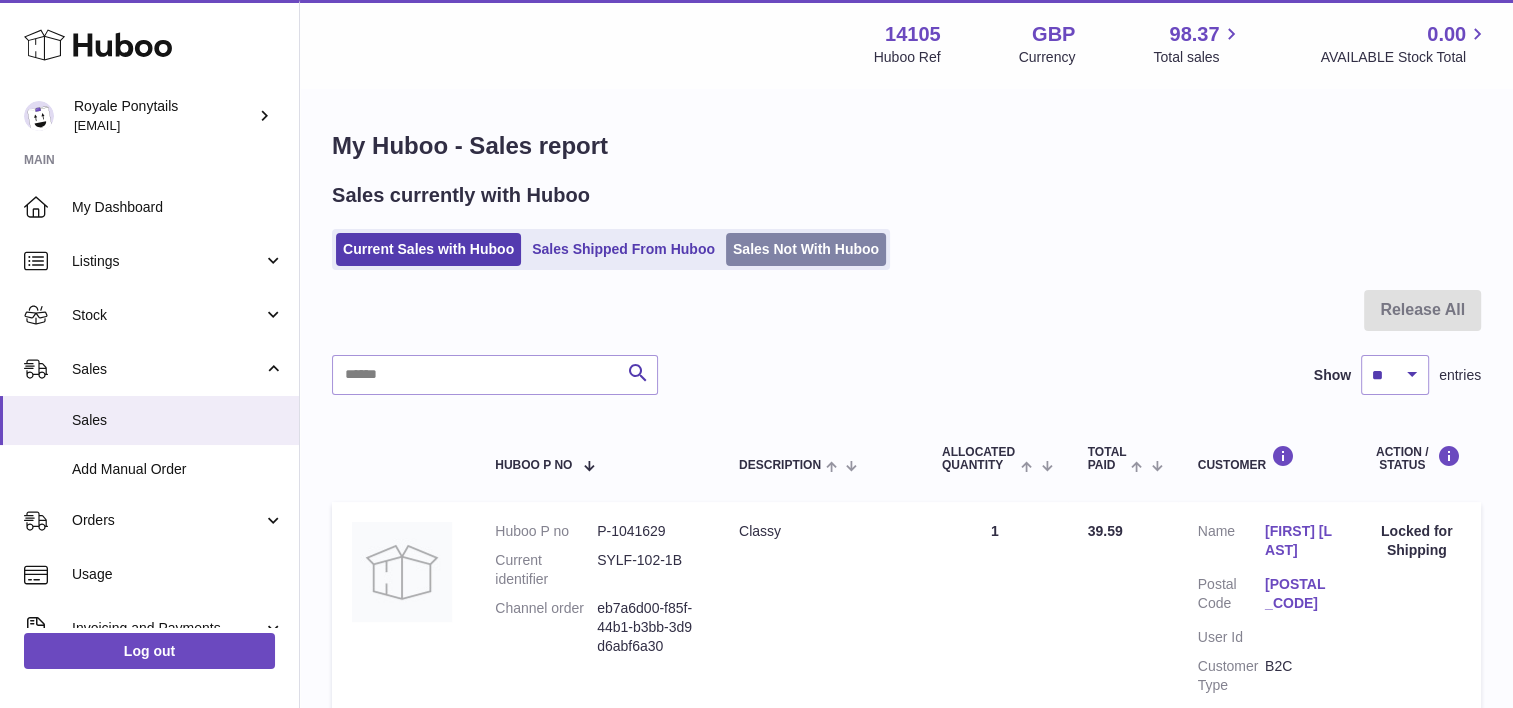 click on "Sales Not With Huboo" at bounding box center (806, 249) 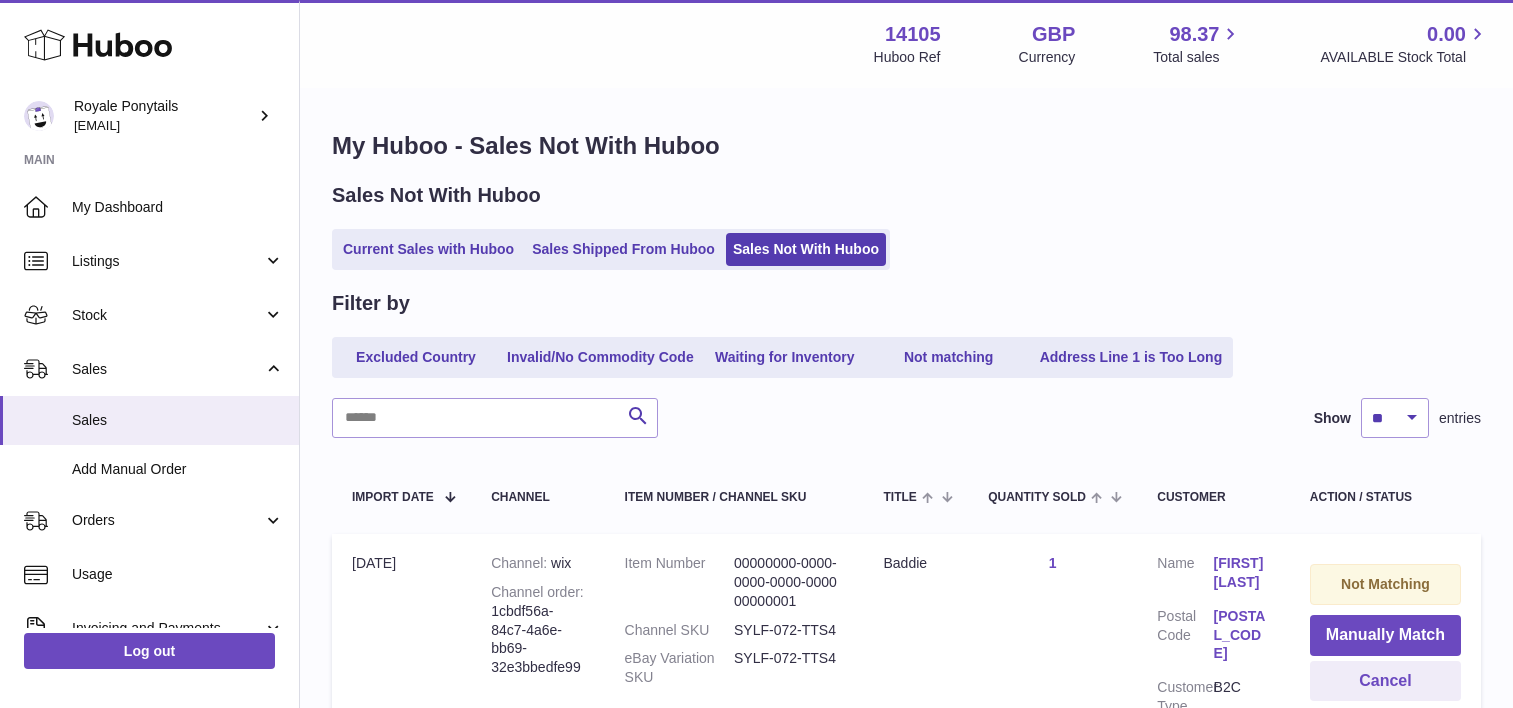 scroll, scrollTop: 0, scrollLeft: 0, axis: both 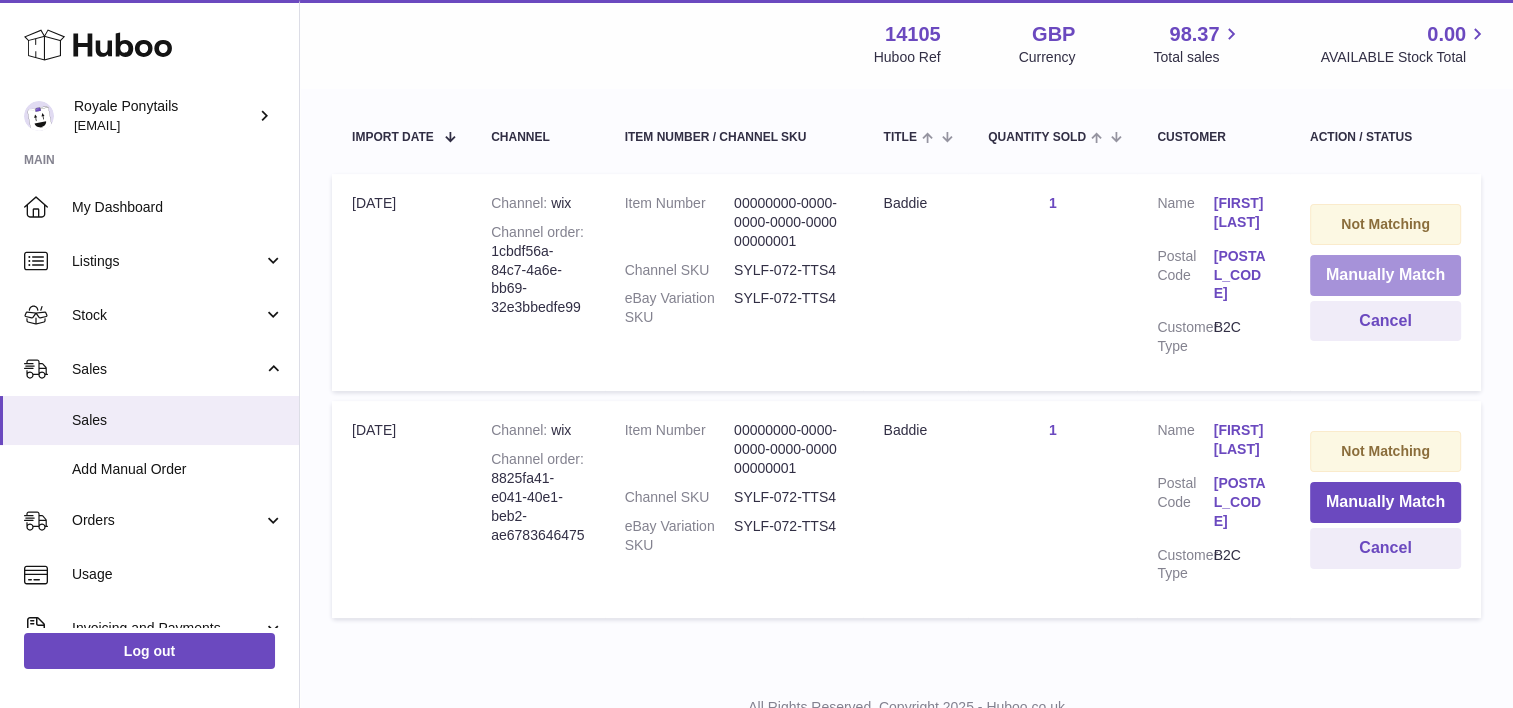 click on "Manually Match" at bounding box center (1385, 275) 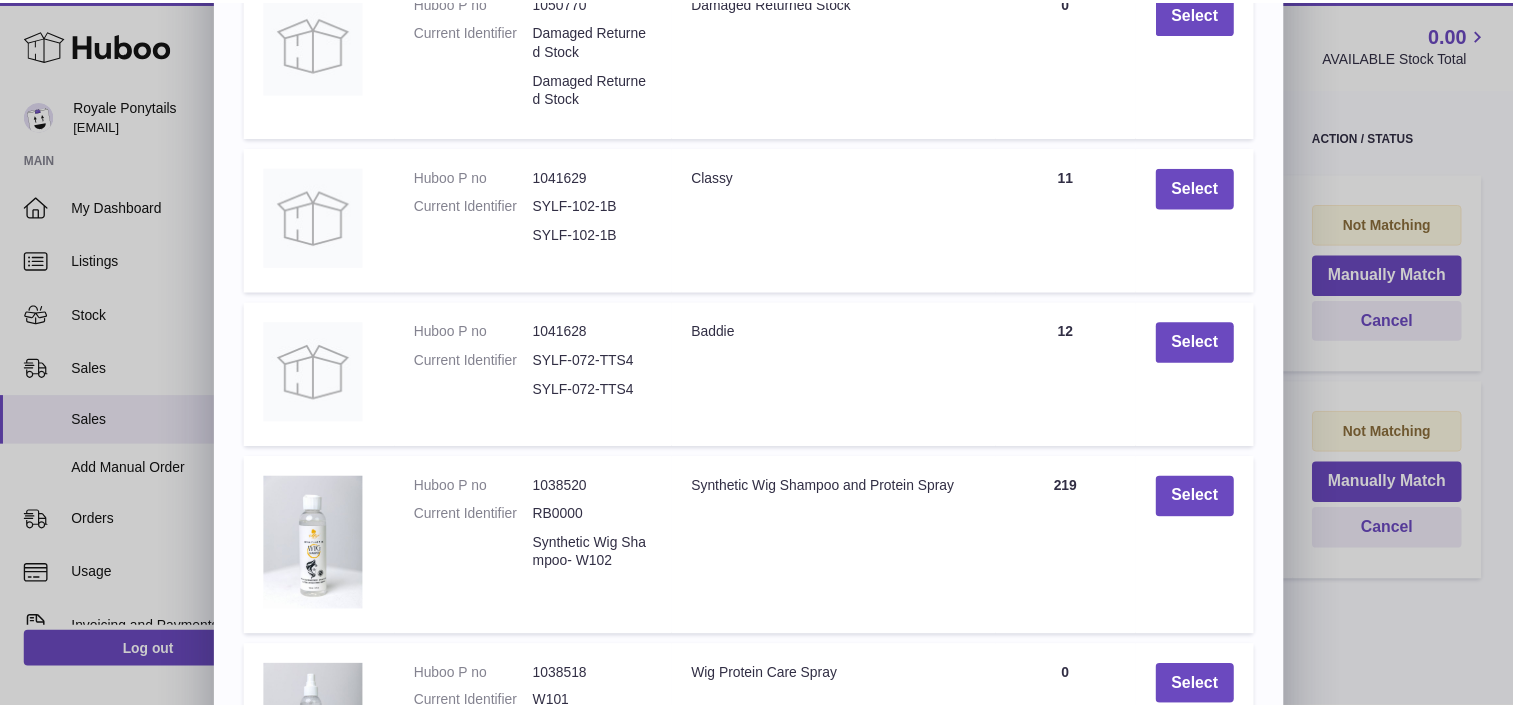 scroll, scrollTop: 266, scrollLeft: 0, axis: vertical 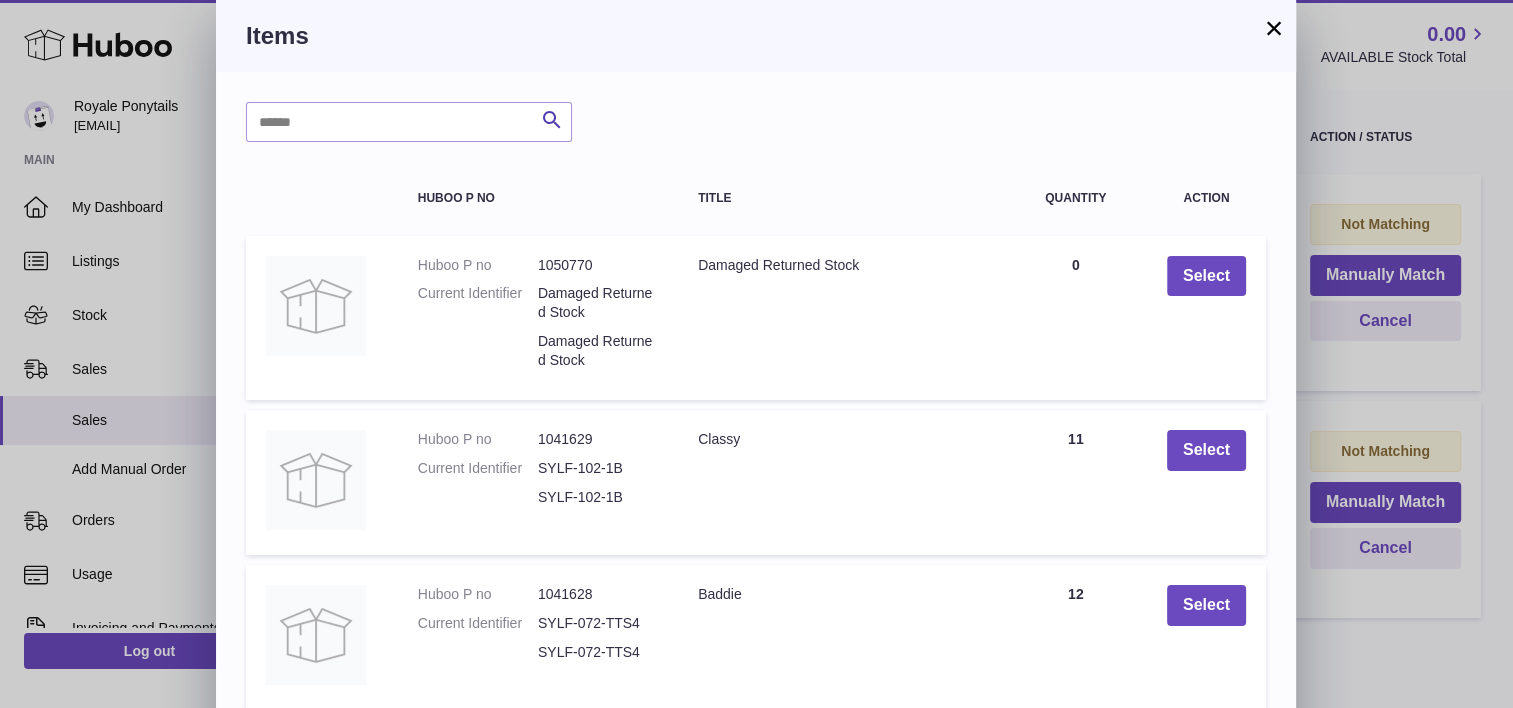 click on "×
Items
Search     Huboo P no   Title   Quantity   Action     Huboo P no   1050770   Current Identifier   Damaged Returned Stock       Damaged Returned Stock   Title   Damaged Returned Stock     Quantity
0
Select
Huboo P no   1041629   Current Identifier   SYLF-102-1B       SYLF-102-1B   Title   Classy     Quantity
11
Select
Huboo P no   1041628   Current Identifier   SYLF-072-TTS4       SYLF-072-TTS4   Title   Baddie     Quantity
12
Select
Huboo P no   1038520   Current Identifier   RB0000       Synthetic Wig Shampoo- W102   Title   Synthetic Wig Shampoo and Protein Spray     Quantity
219
Select
Huboo P no   1038518     W101" at bounding box center [756, 600] 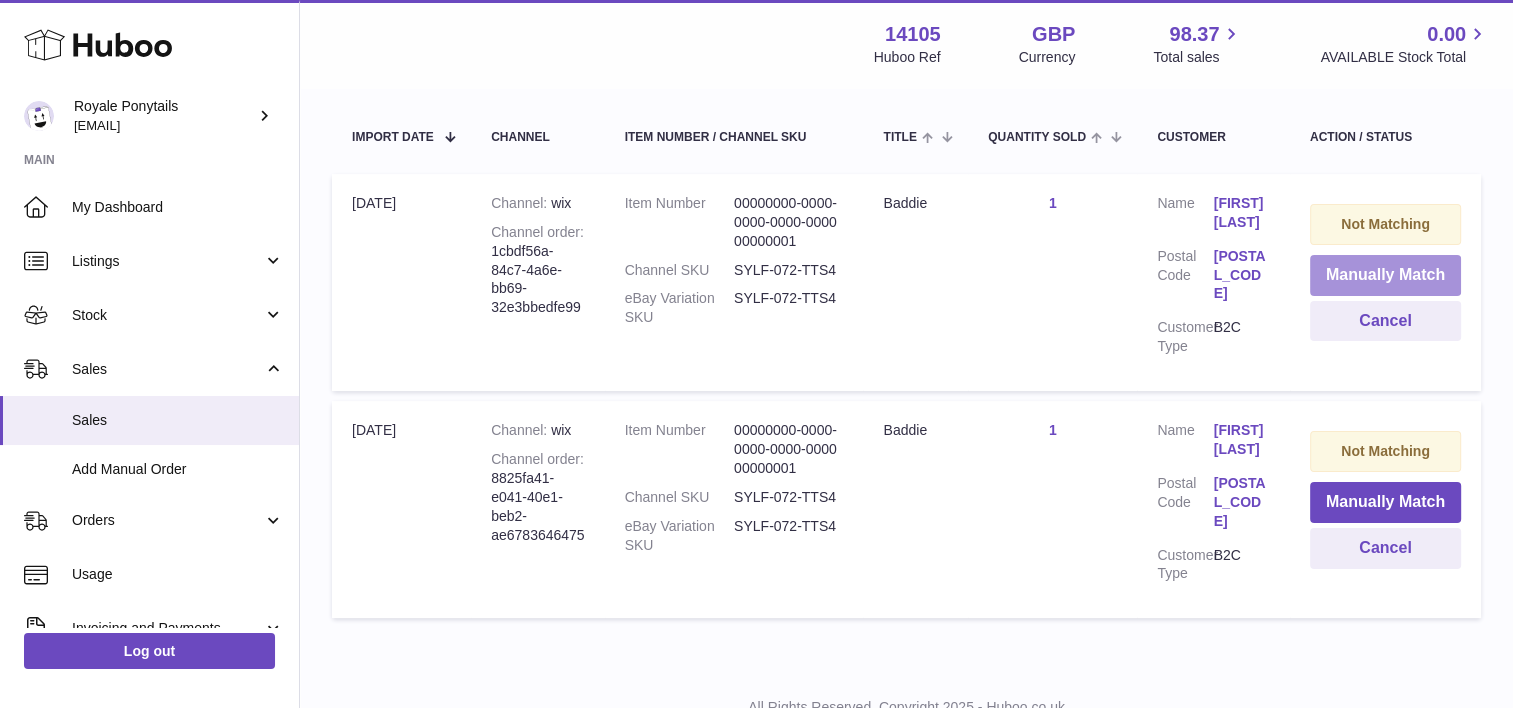 click on "Manually Match" at bounding box center [1385, 275] 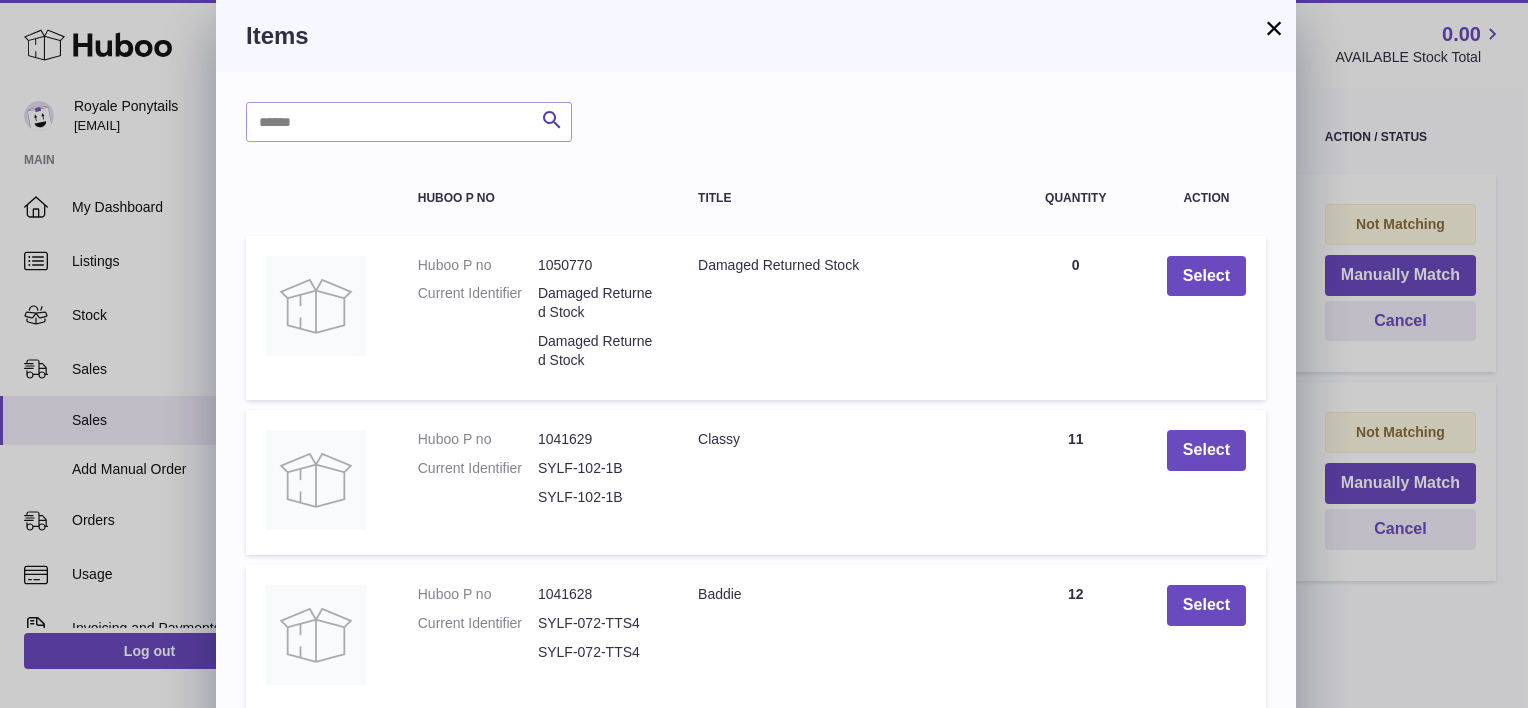 click on "Title   Classy" at bounding box center (841, 482) 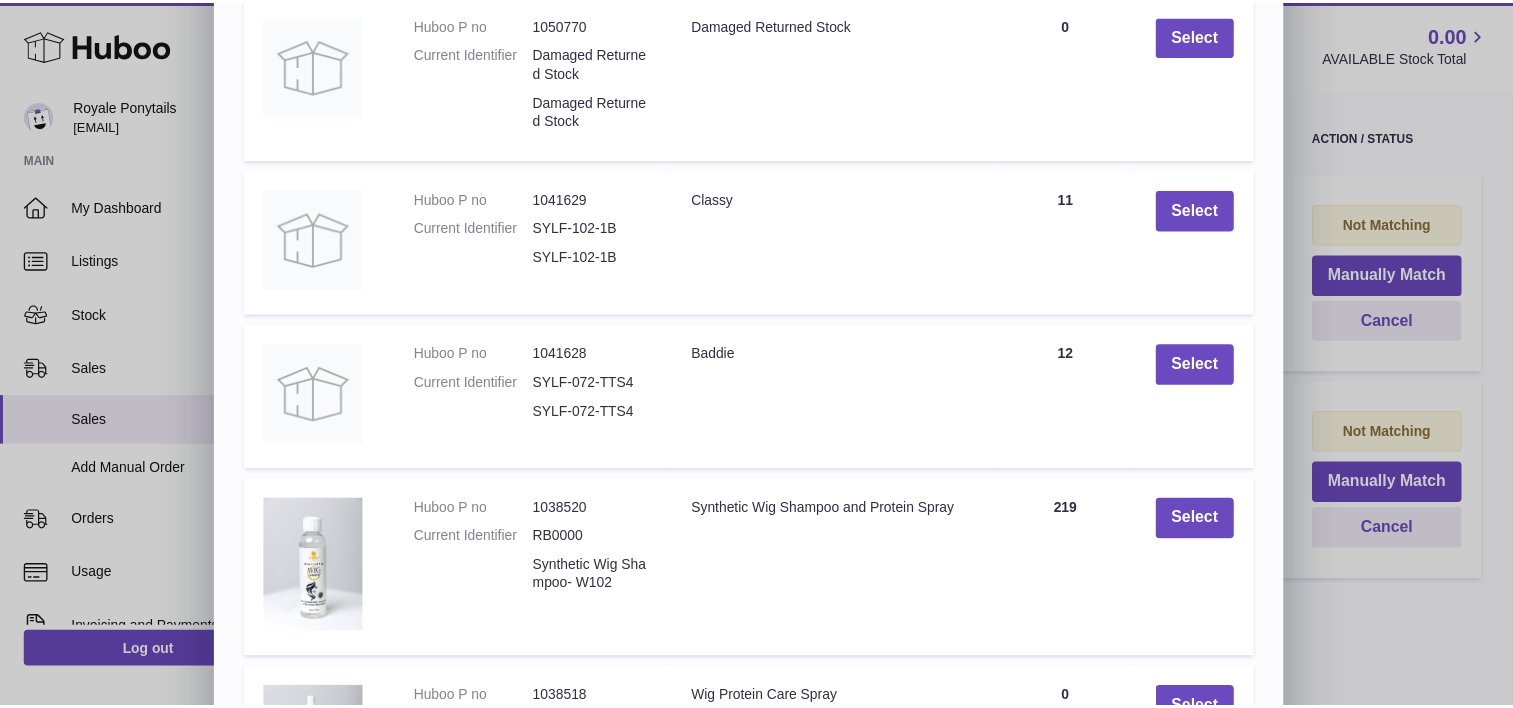 scroll, scrollTop: 314, scrollLeft: 0, axis: vertical 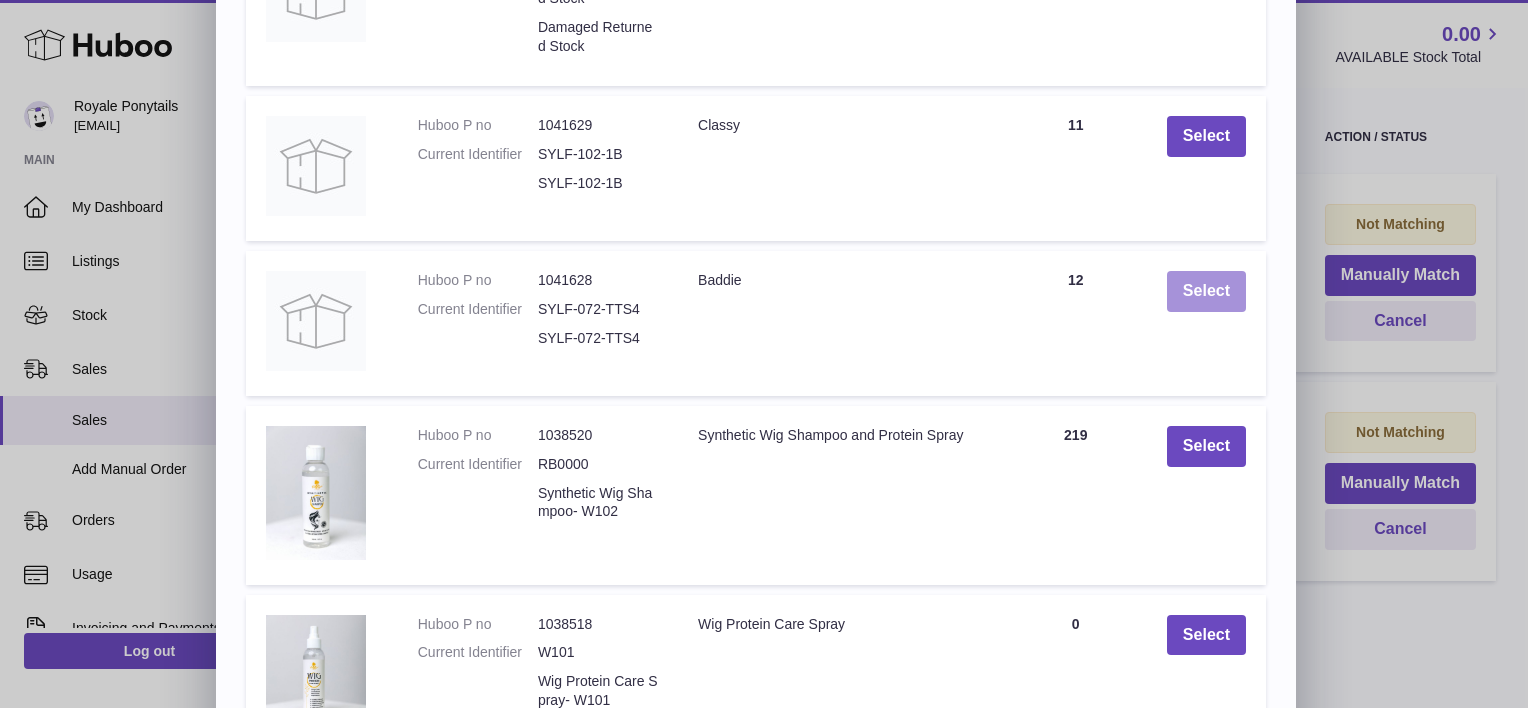 click on "Select" at bounding box center [1206, 291] 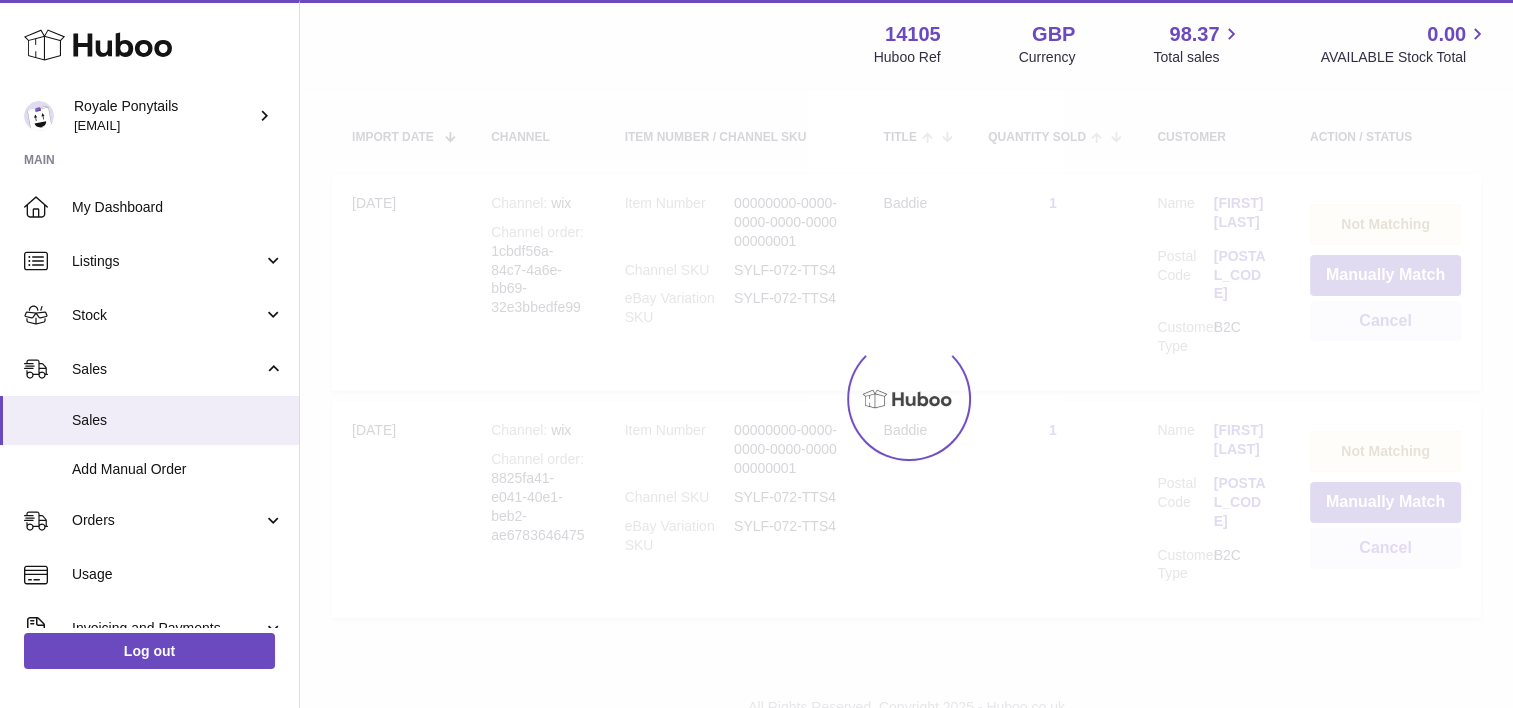 scroll, scrollTop: 0, scrollLeft: 0, axis: both 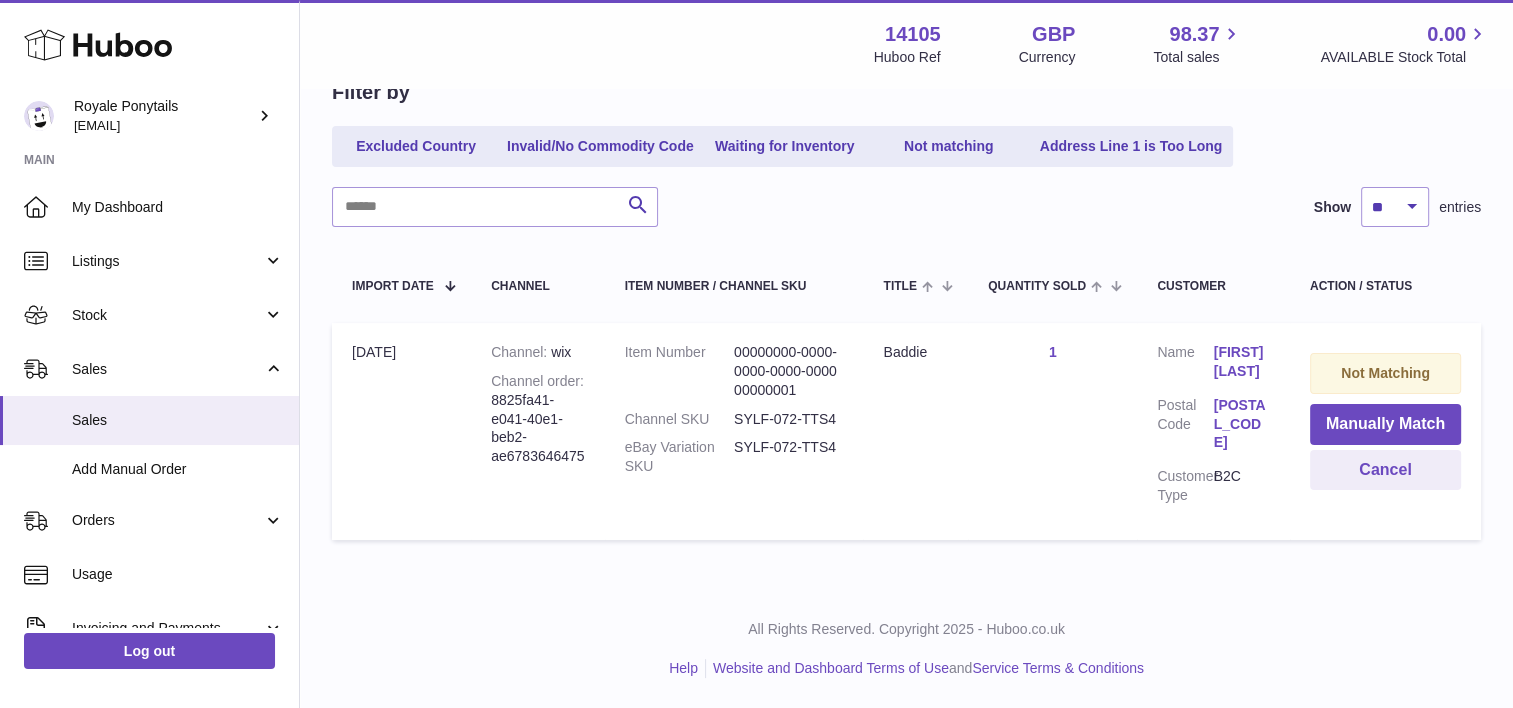 click on "My Huboo - Sales Not With Huboo   Sales Not With Huboo
Current Sales with Huboo
Sales Shipped From Huboo
Sales Not With Huboo
Filter by   Excluded Country Invalid/No Commodity Code Waiting for Inventory Not matching Address Line 1 is Too Long       Search
Show
** ** ** ***
entries
Import date
Channel
Item Number / Channel SKU
Title       Quantity Sold
Customer
Action / Status
Import date 24th Jul
Channel wix
Channel order 8825fa41-e041-40e1-beb2-ae6783646475
Item Number   00000000-0000-0000-0000-000000000001   Channel SKU   SYLF-072-TTS4    eBay Variation SKU   SYLF-072-TTS4    Title   Baddie      Quantity Sold     Customer" at bounding box center (906, 234) 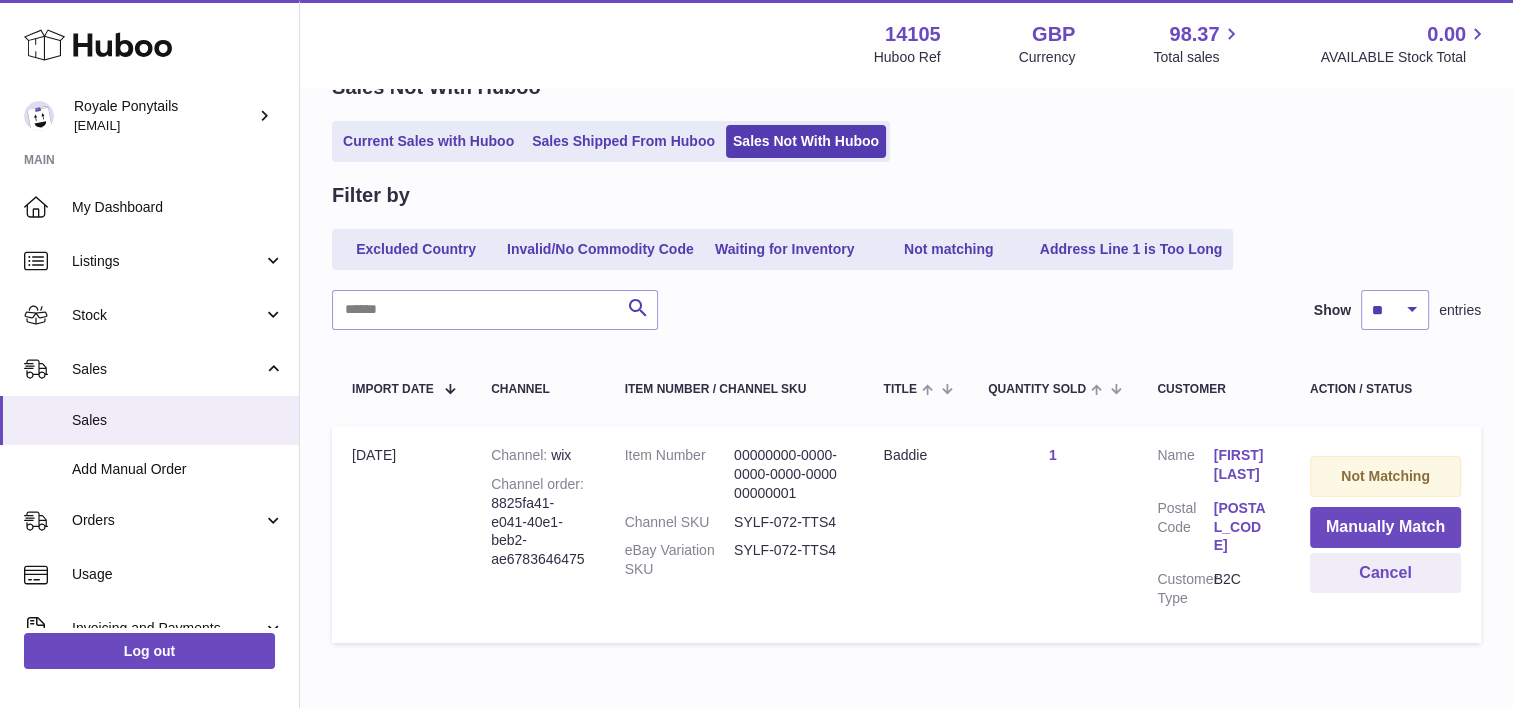 scroll, scrollTop: 228, scrollLeft: 0, axis: vertical 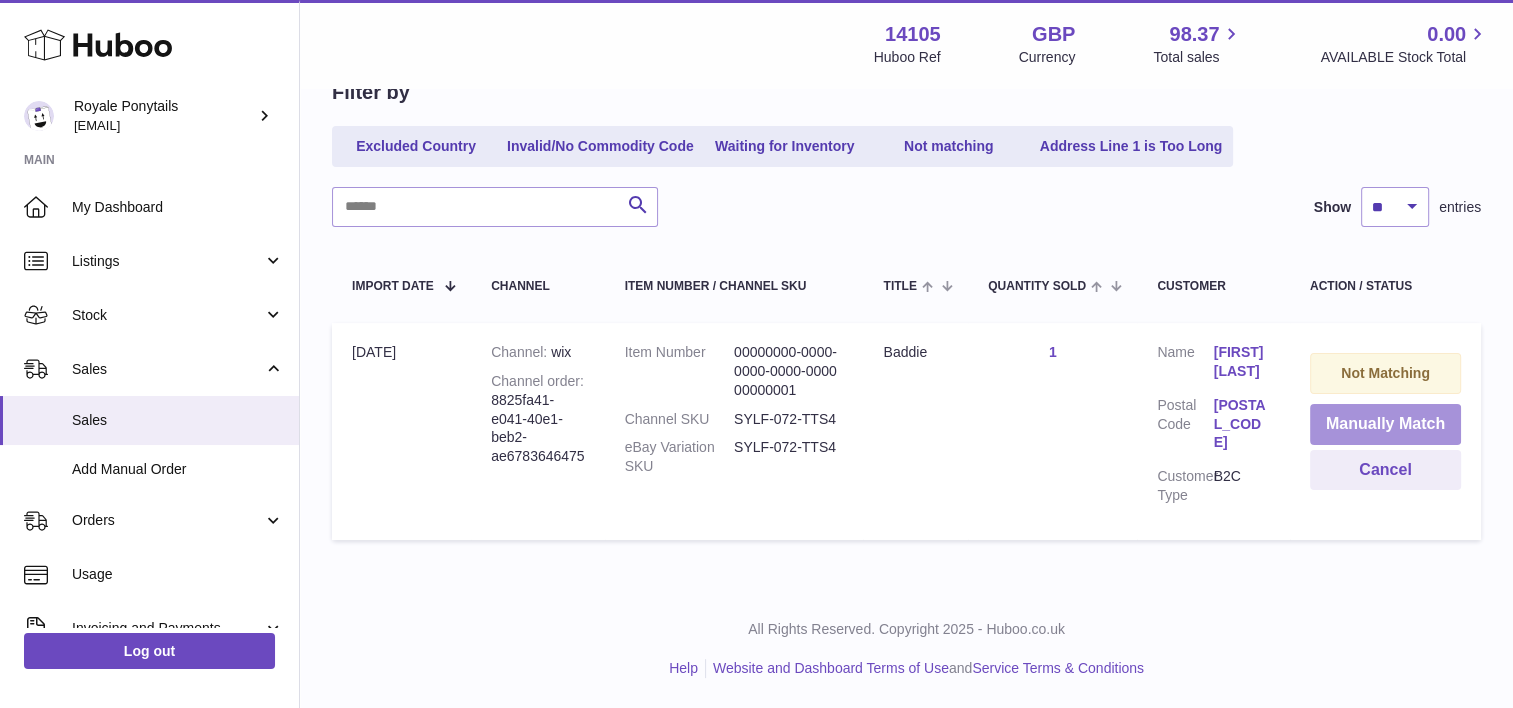 click on "Manually Match" at bounding box center (1385, 424) 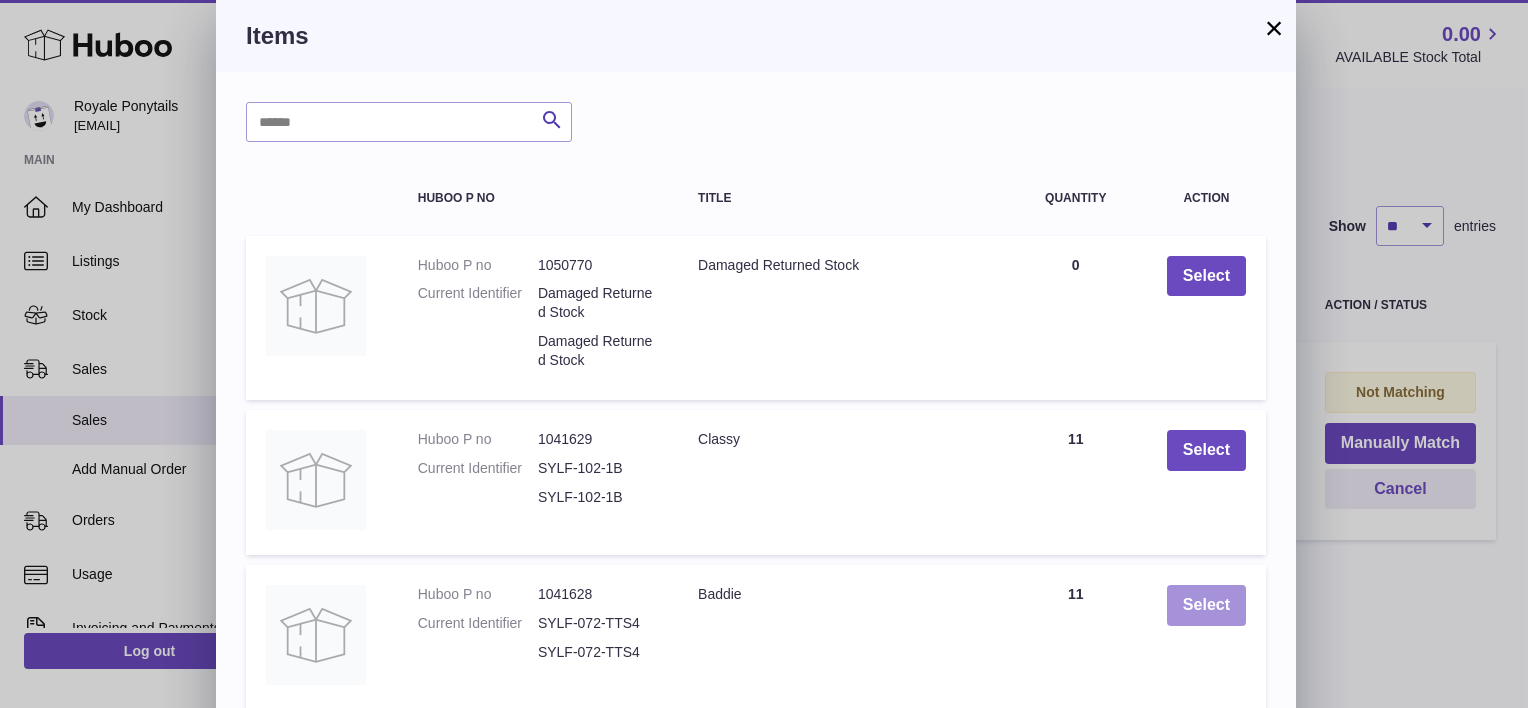 click on "Select" at bounding box center [1206, 605] 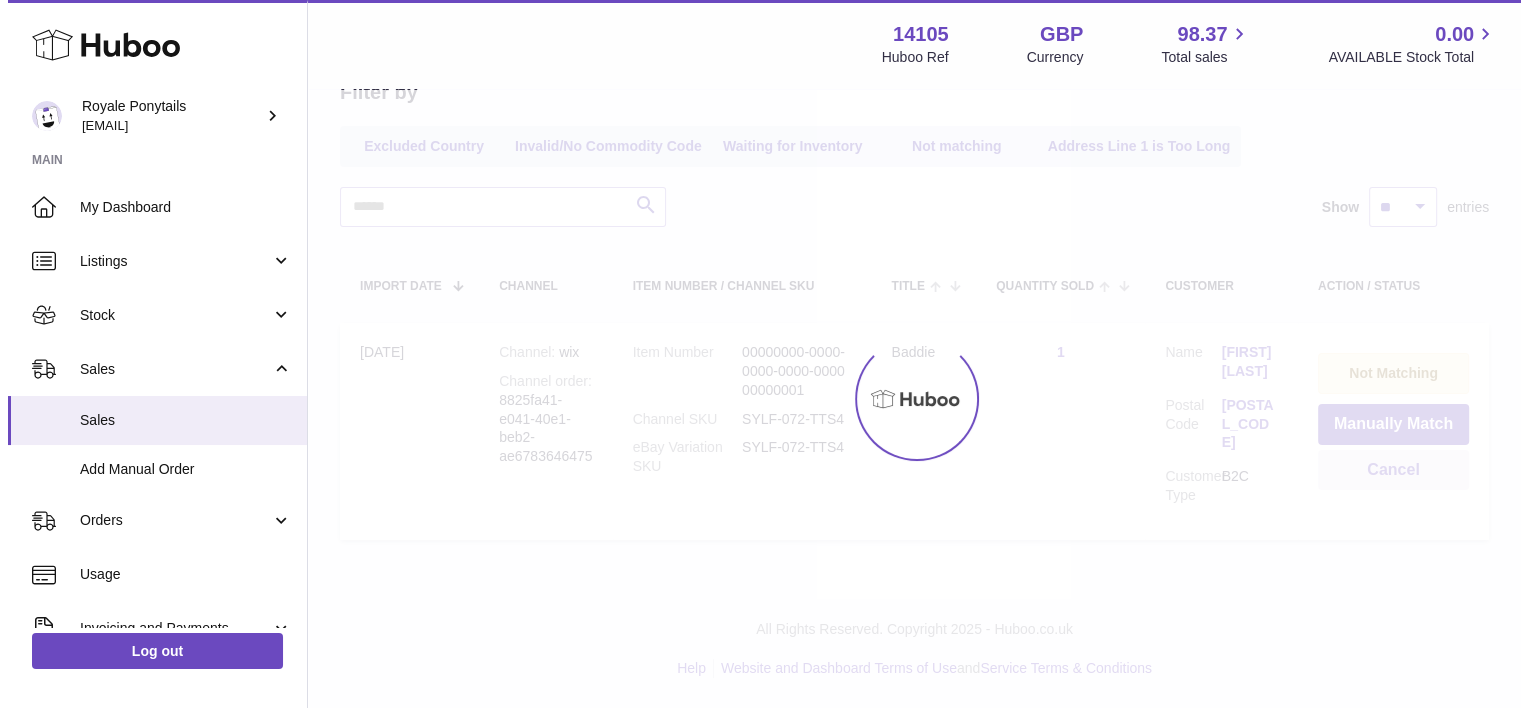 scroll, scrollTop: 0, scrollLeft: 0, axis: both 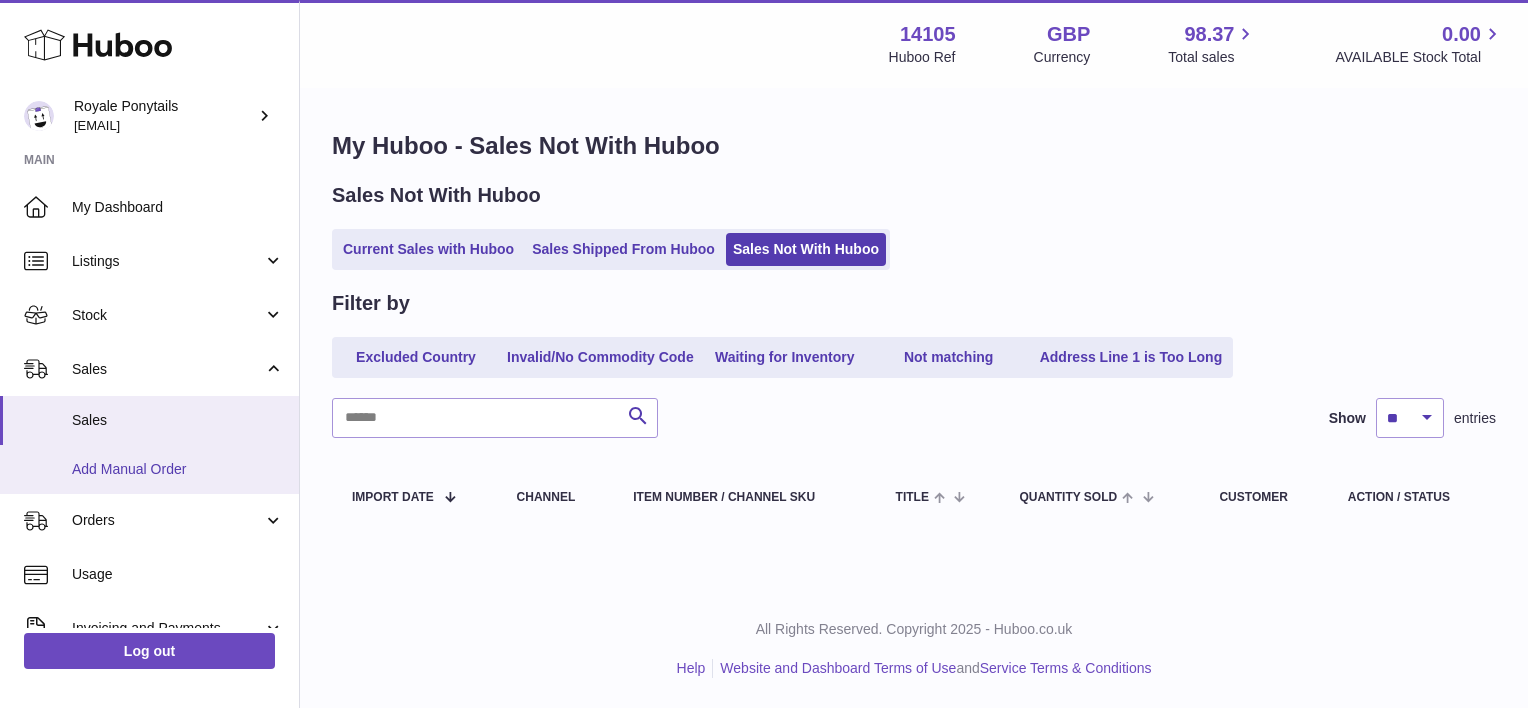 click on "Add Manual Order" at bounding box center (178, 469) 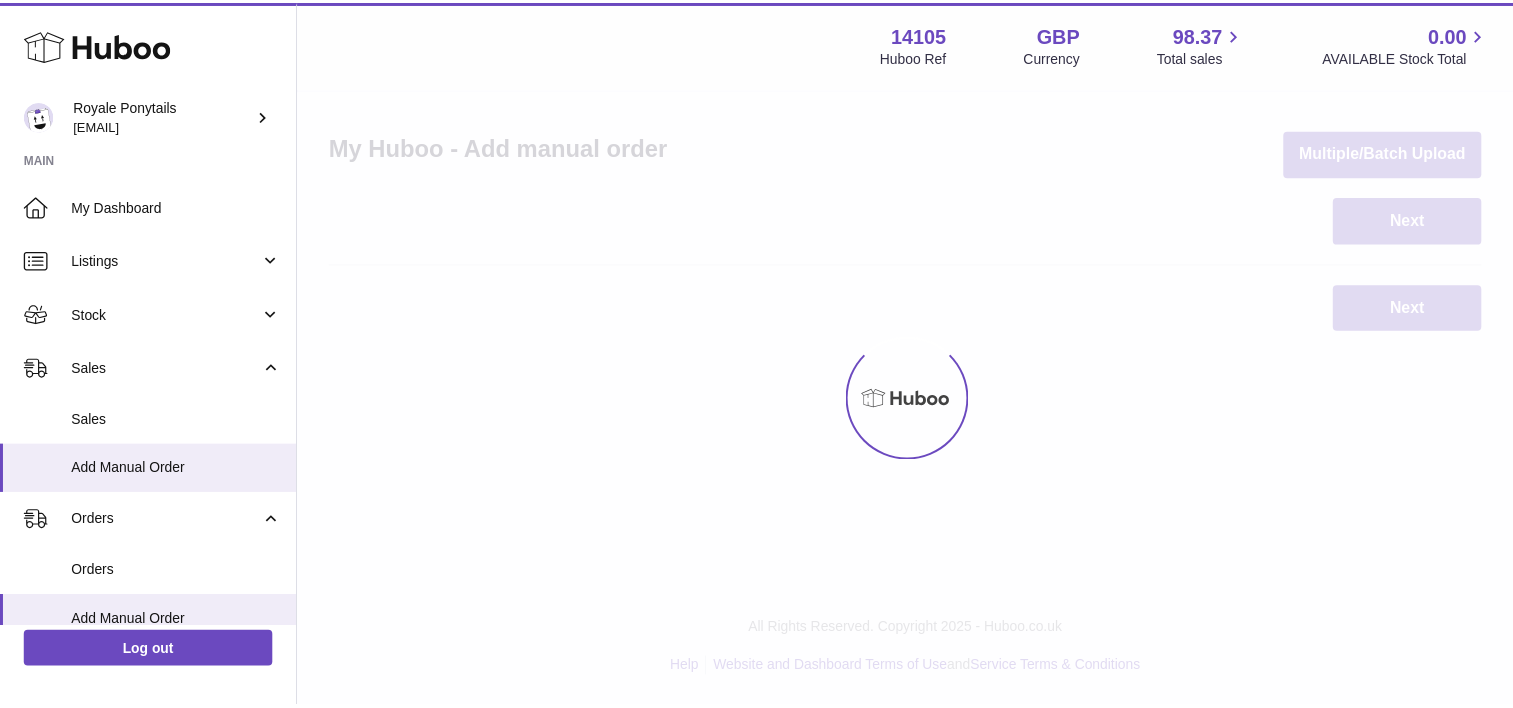 scroll, scrollTop: 0, scrollLeft: 0, axis: both 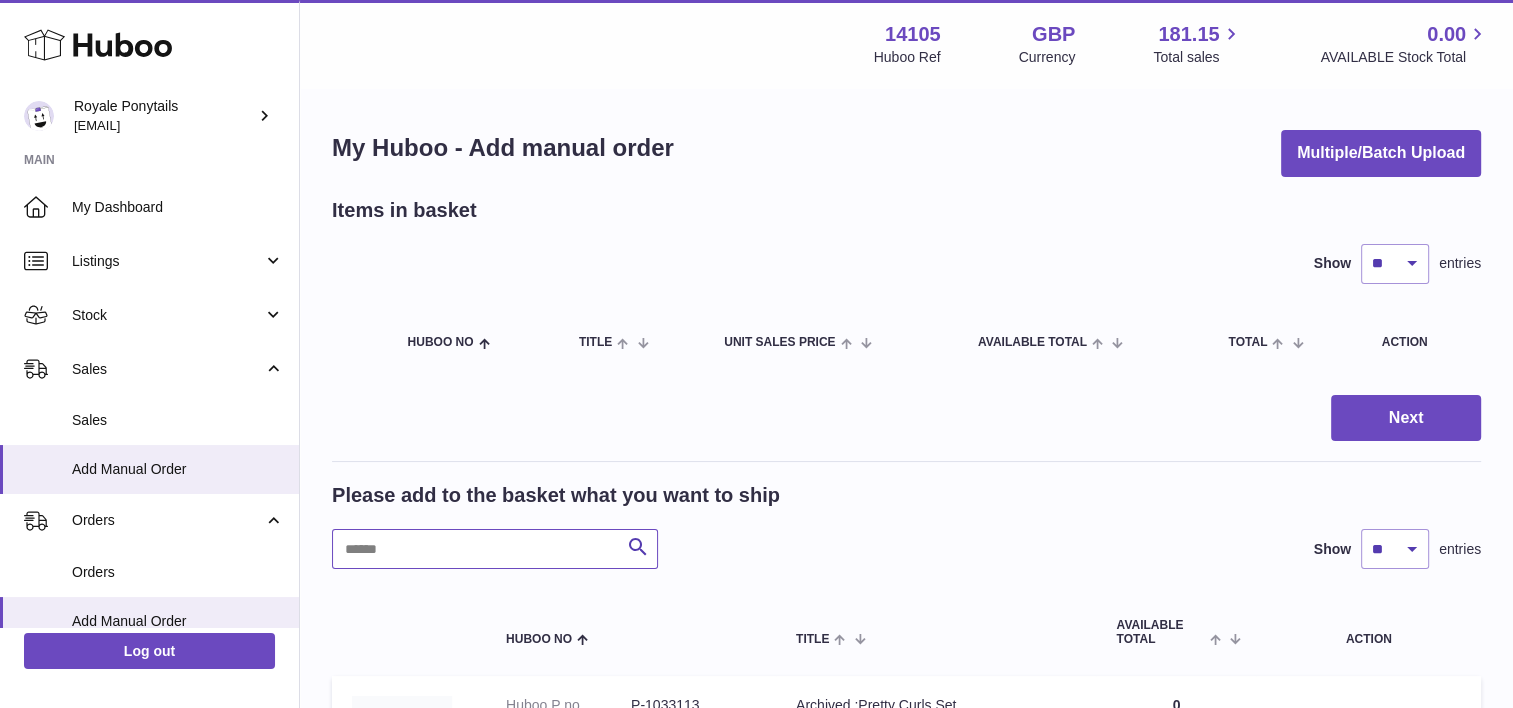 click at bounding box center [495, 549] 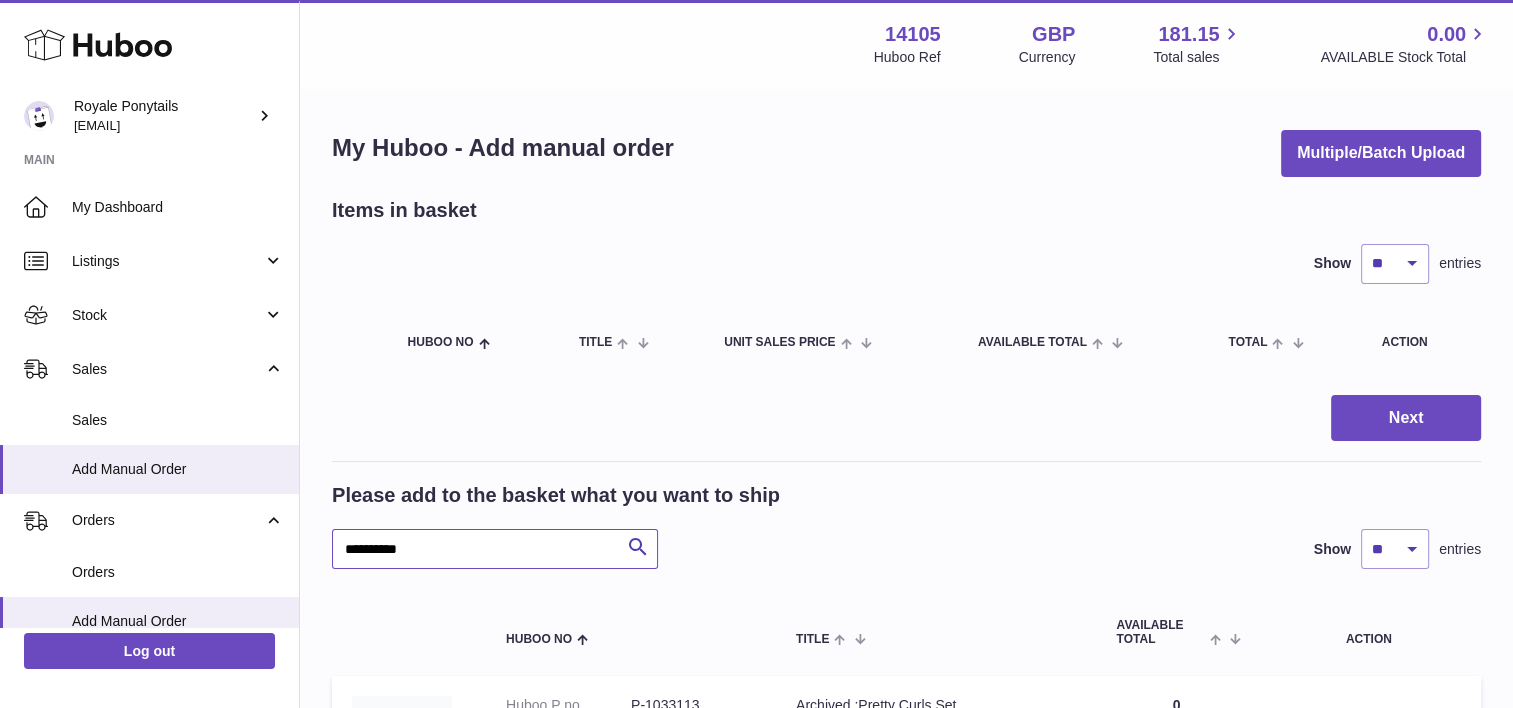 type on "**********" 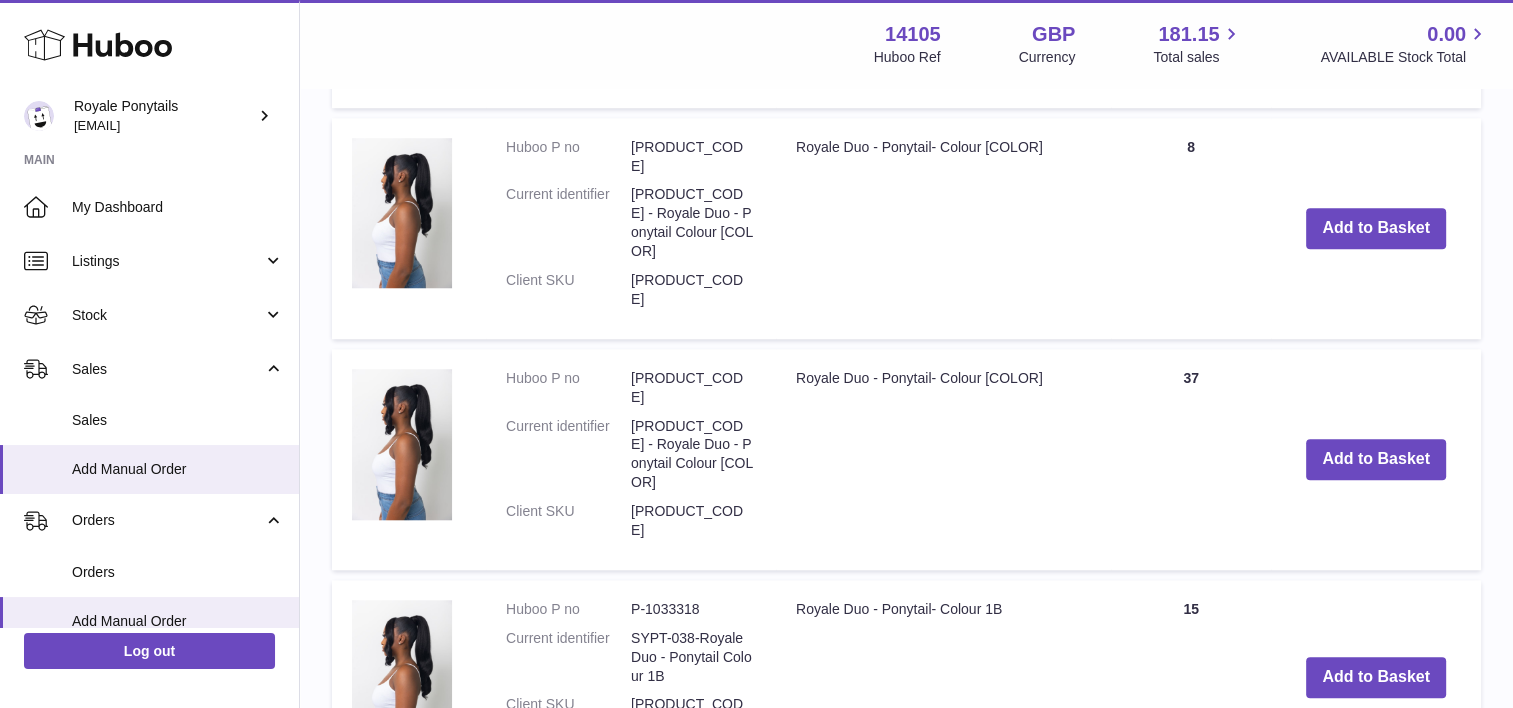 scroll, scrollTop: 1680, scrollLeft: 0, axis: vertical 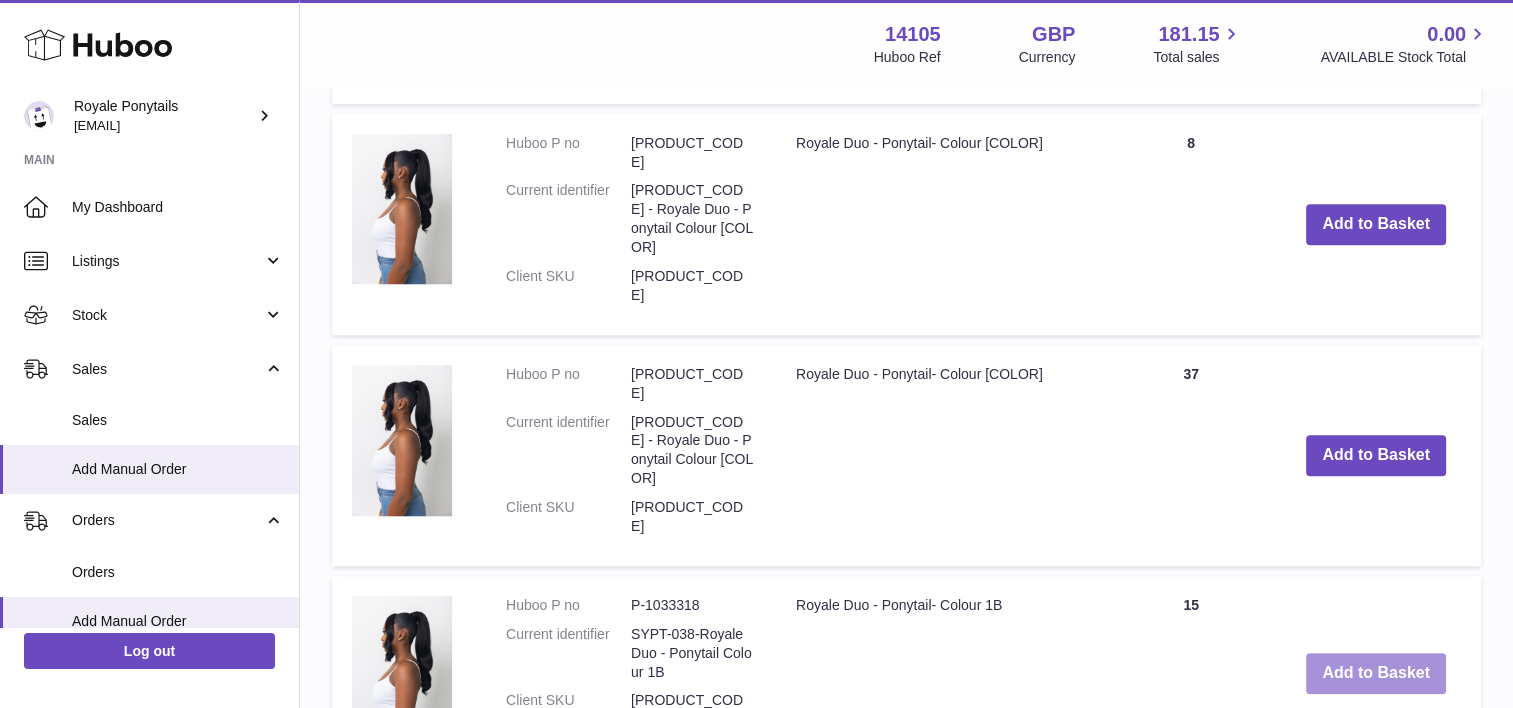 click on "Add to Basket" at bounding box center (1376, 673) 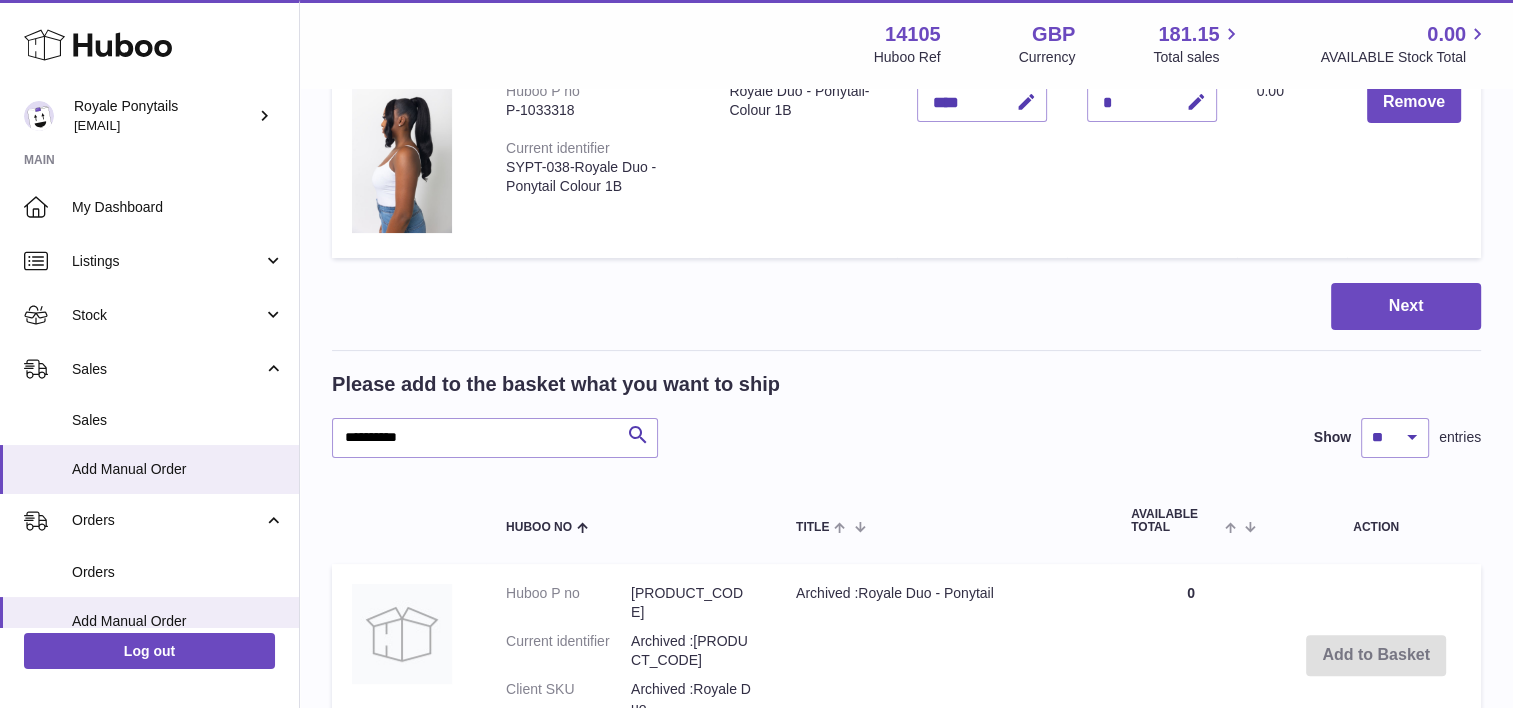 scroll, scrollTop: 0, scrollLeft: 0, axis: both 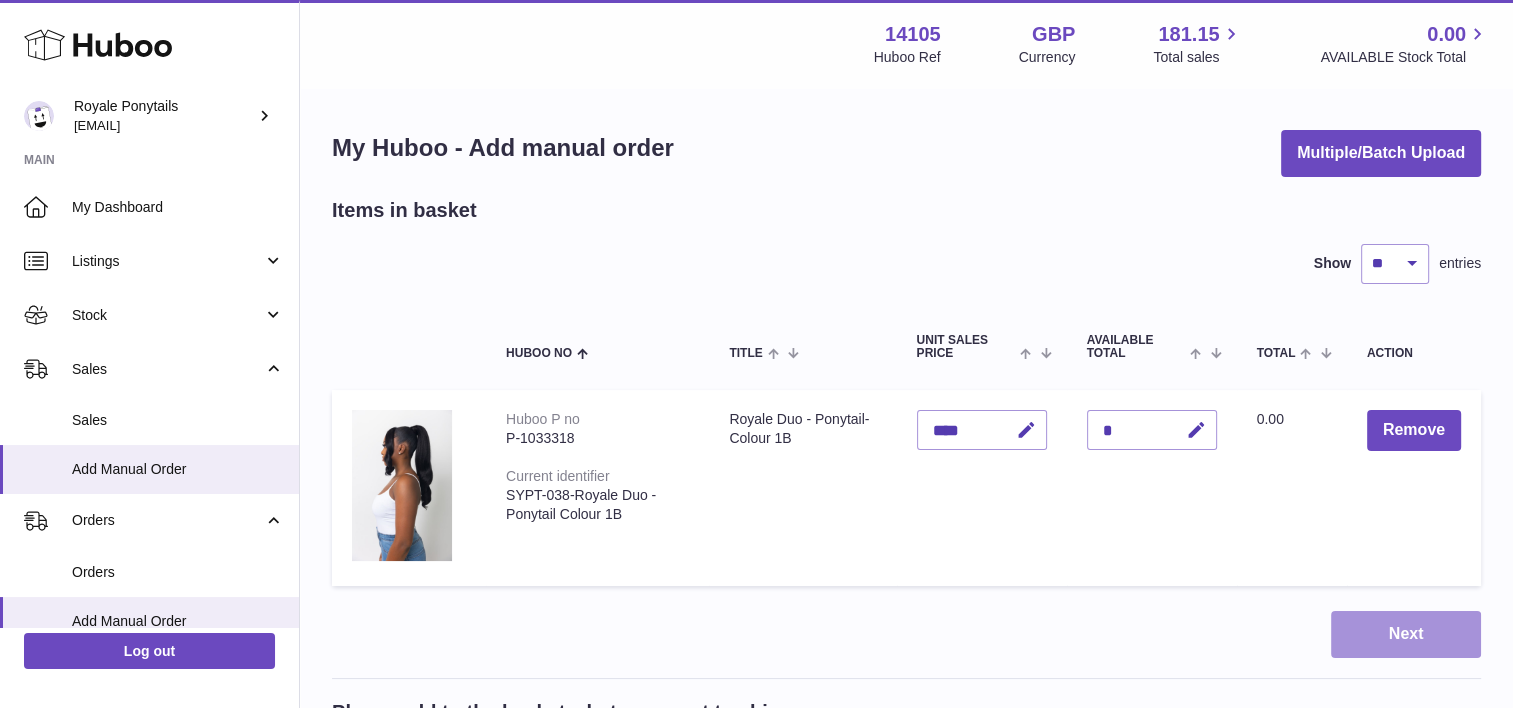 click on "Next" at bounding box center (1406, 634) 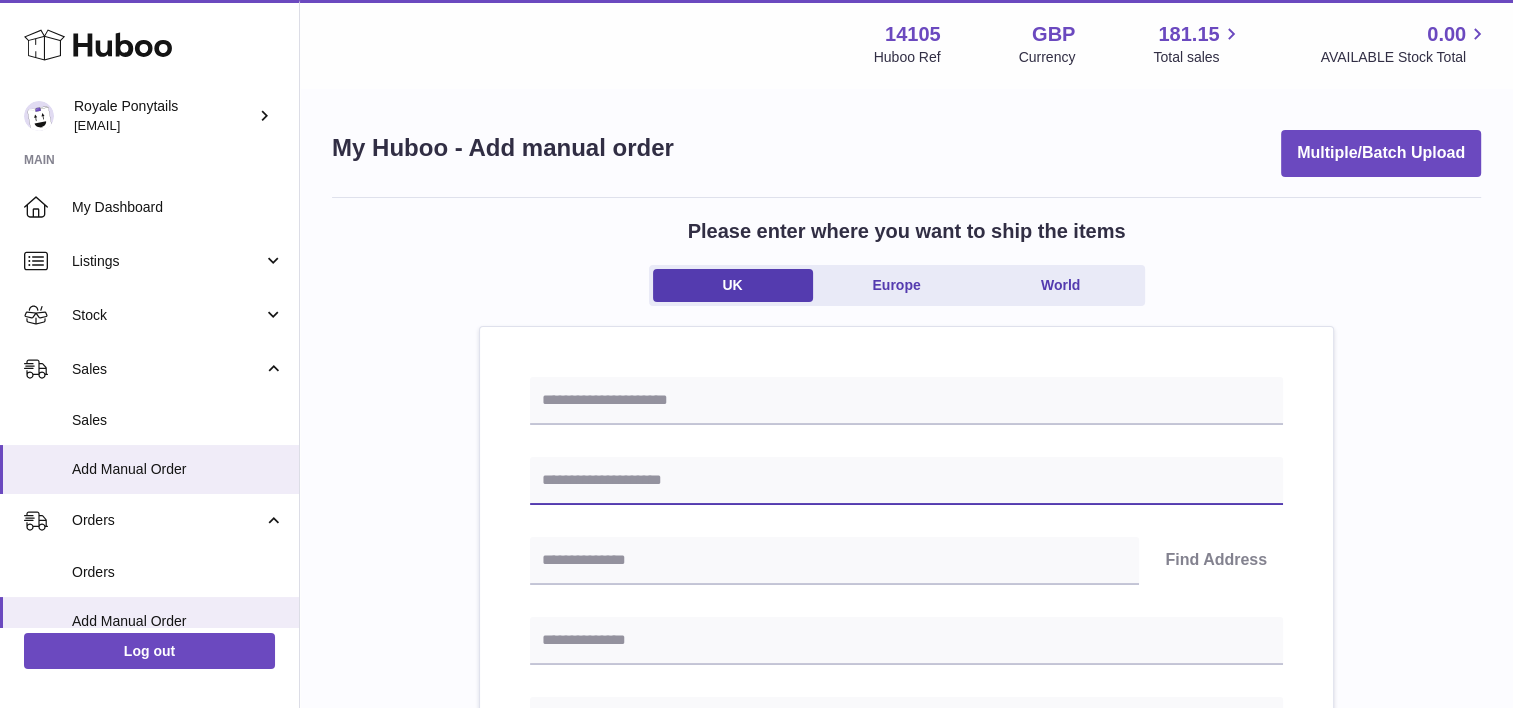 click at bounding box center (906, 481) 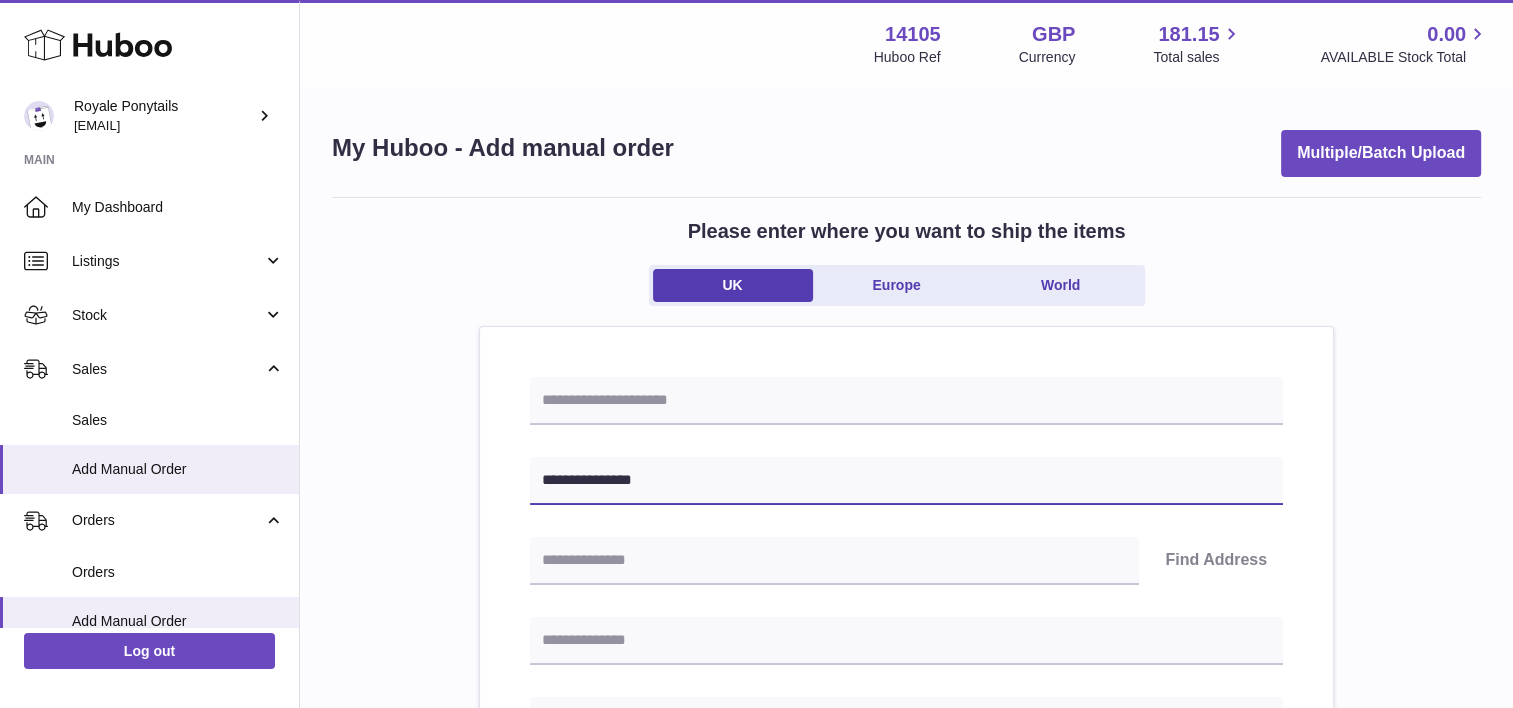 type on "**********" 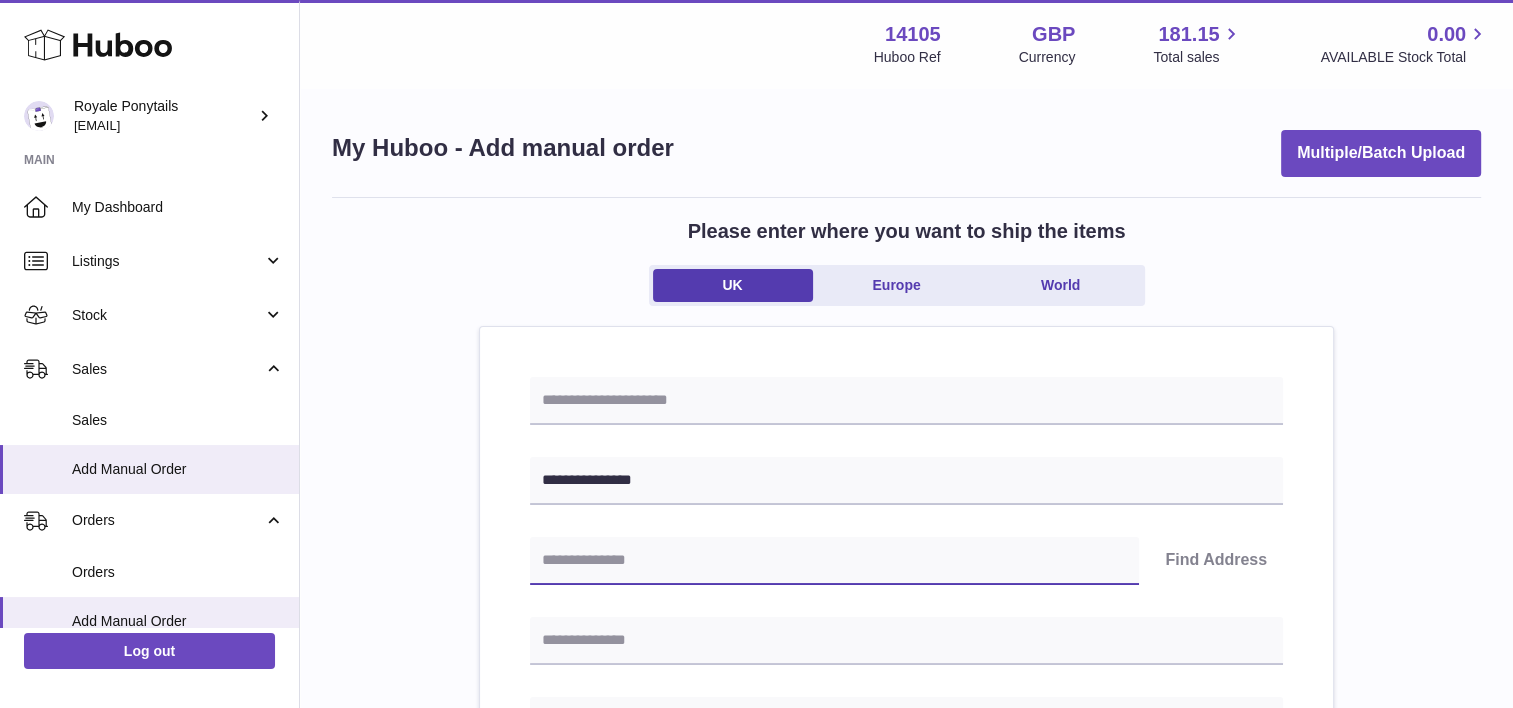 click at bounding box center (834, 561) 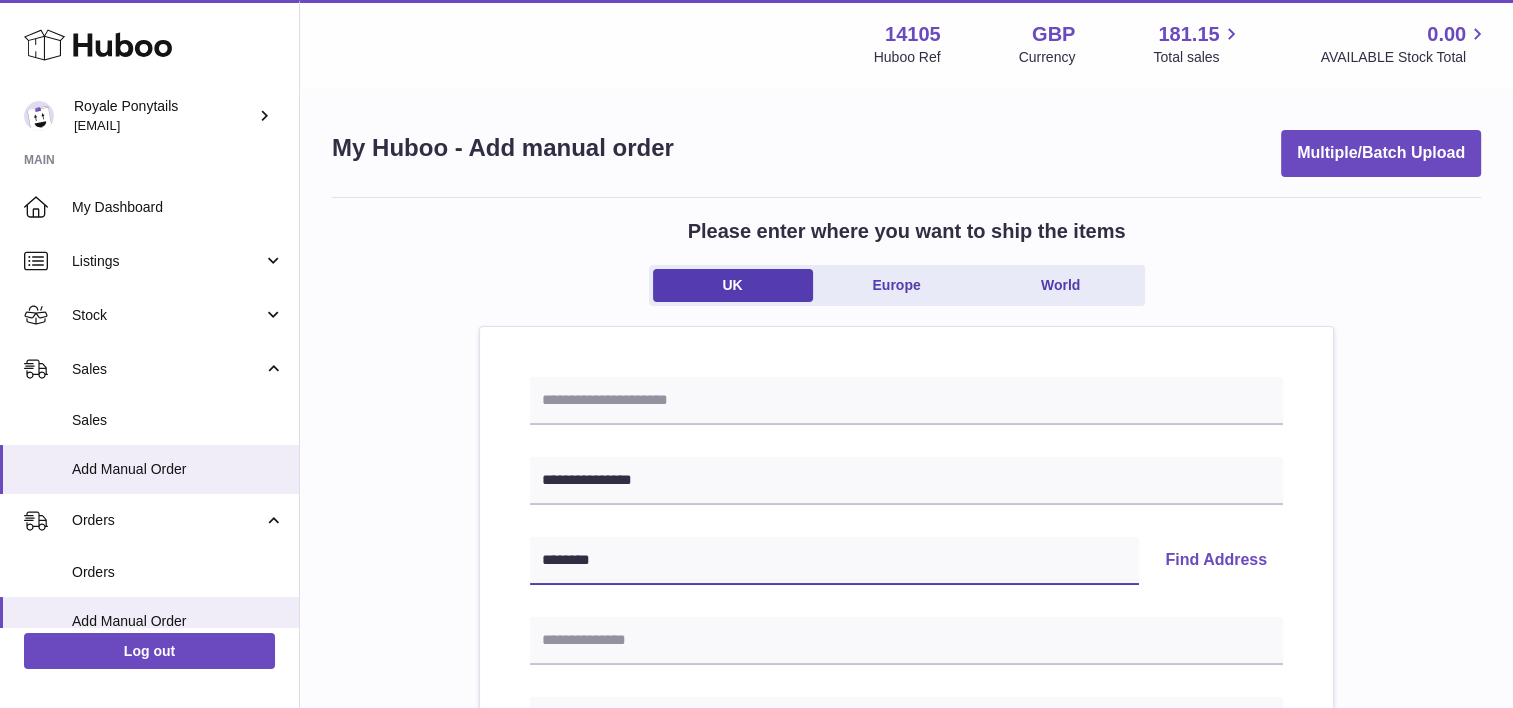 type on "********" 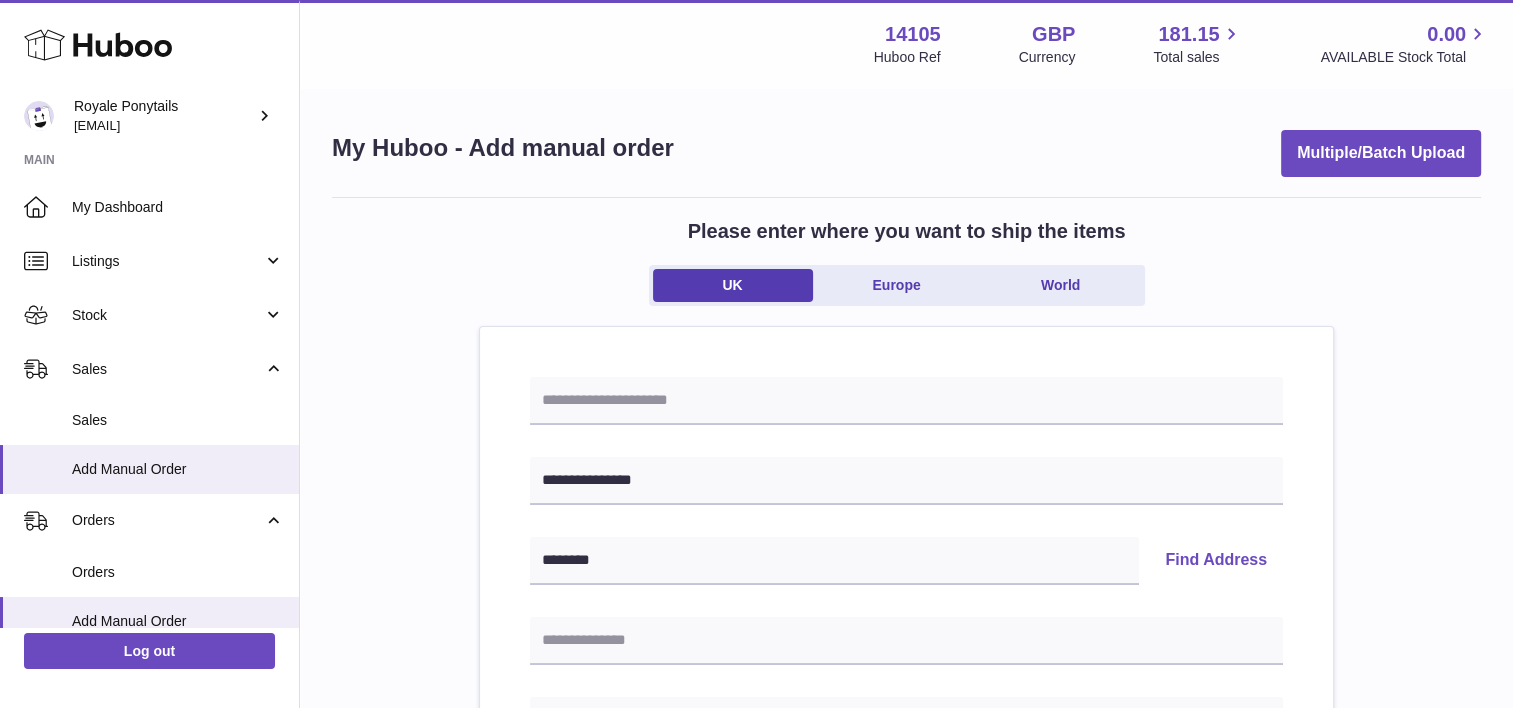 click on "Find Address" at bounding box center (1216, 561) 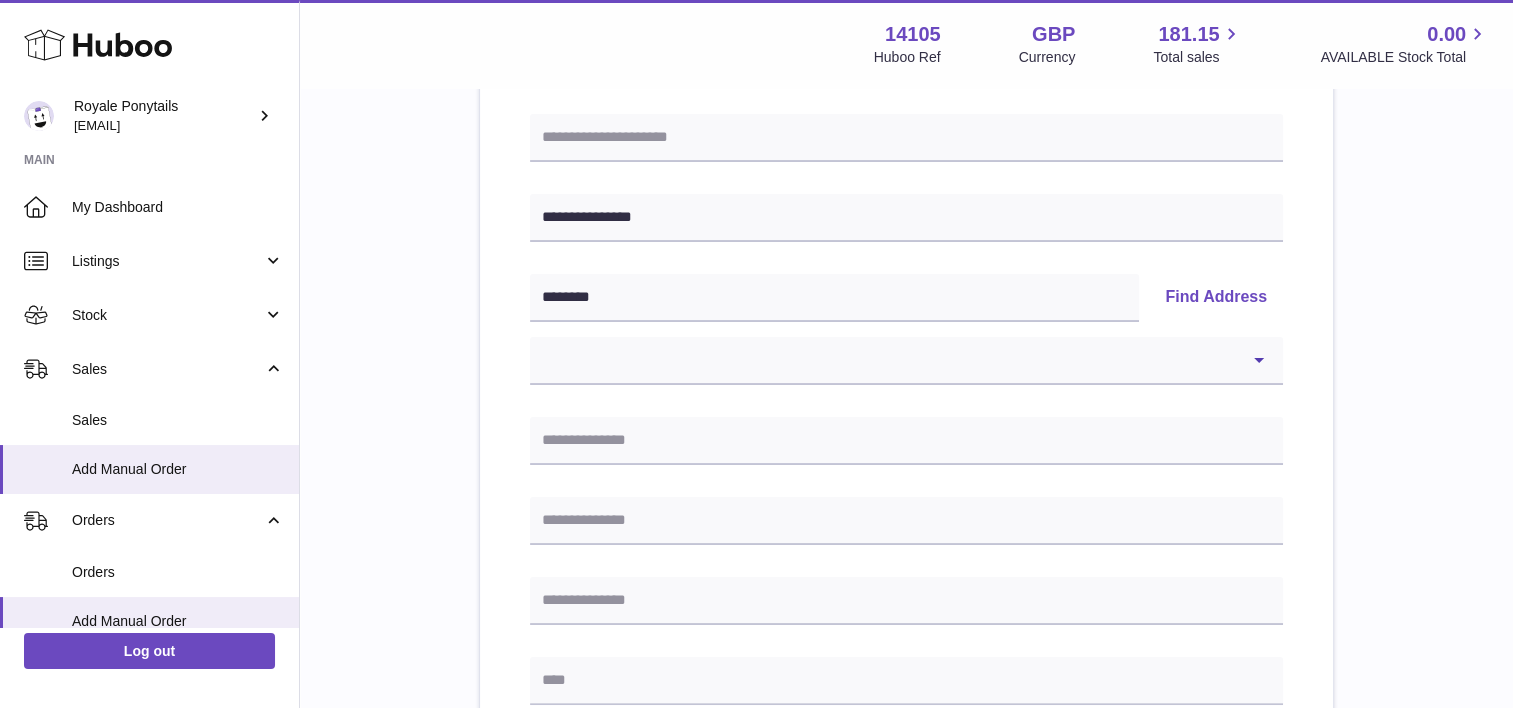 scroll, scrollTop: 286, scrollLeft: 0, axis: vertical 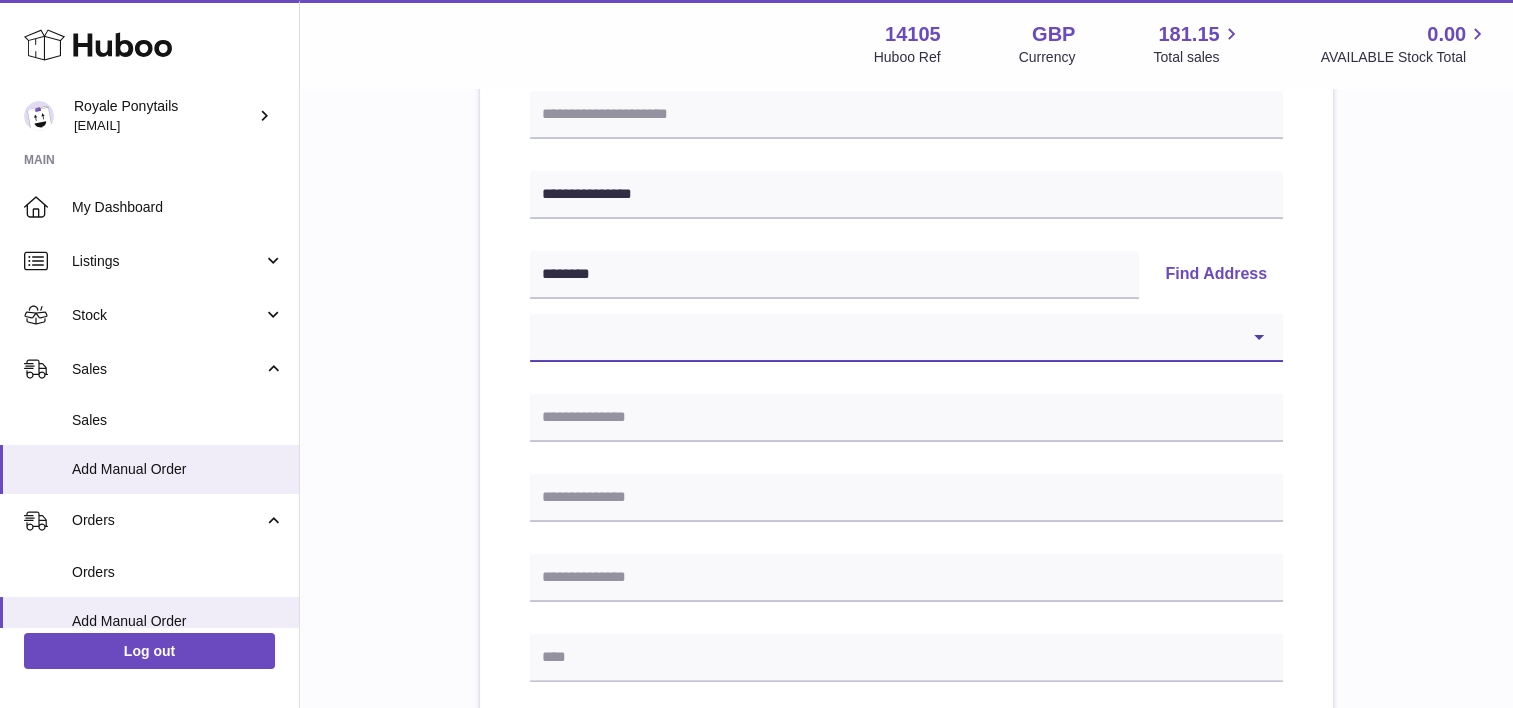 click on "**********" at bounding box center (906, 338) 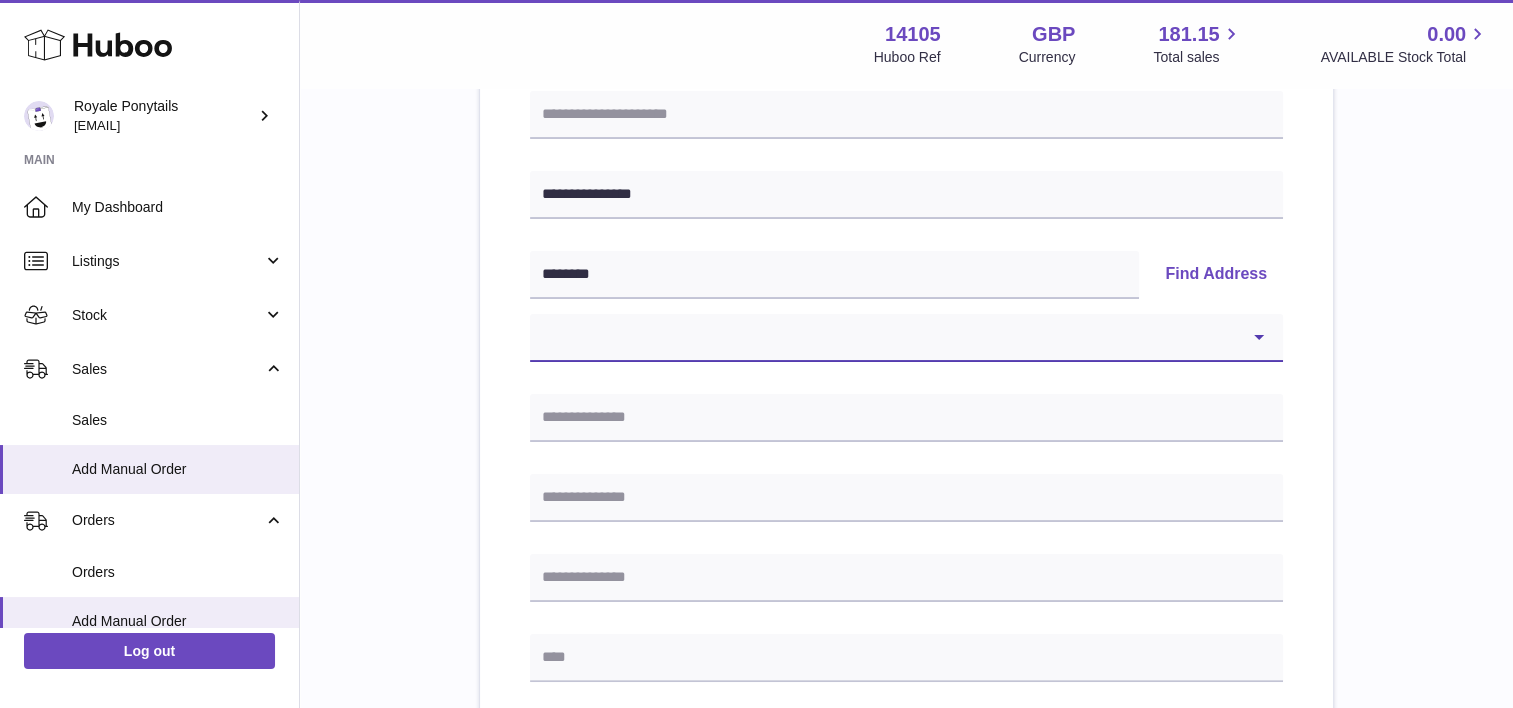 select on "**" 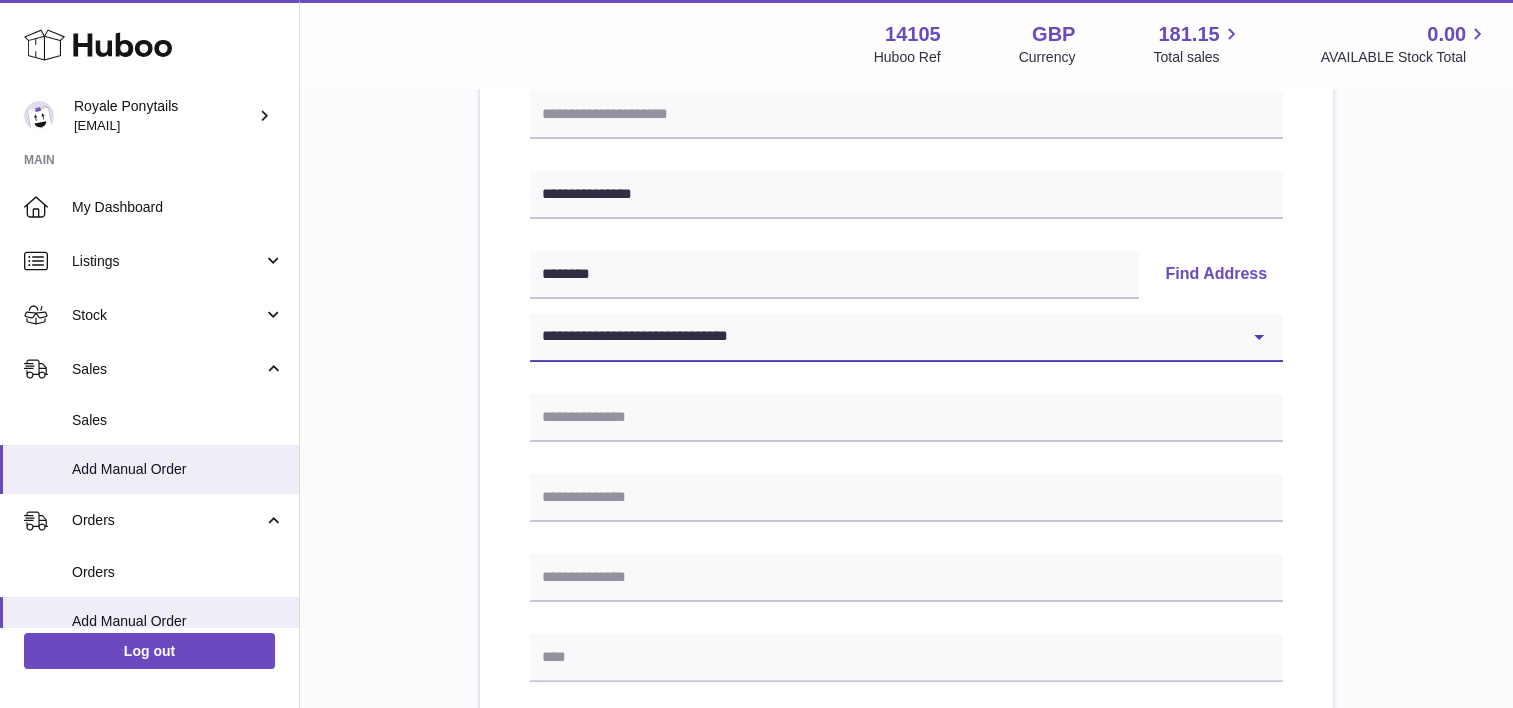 click on "**********" at bounding box center (906, 338) 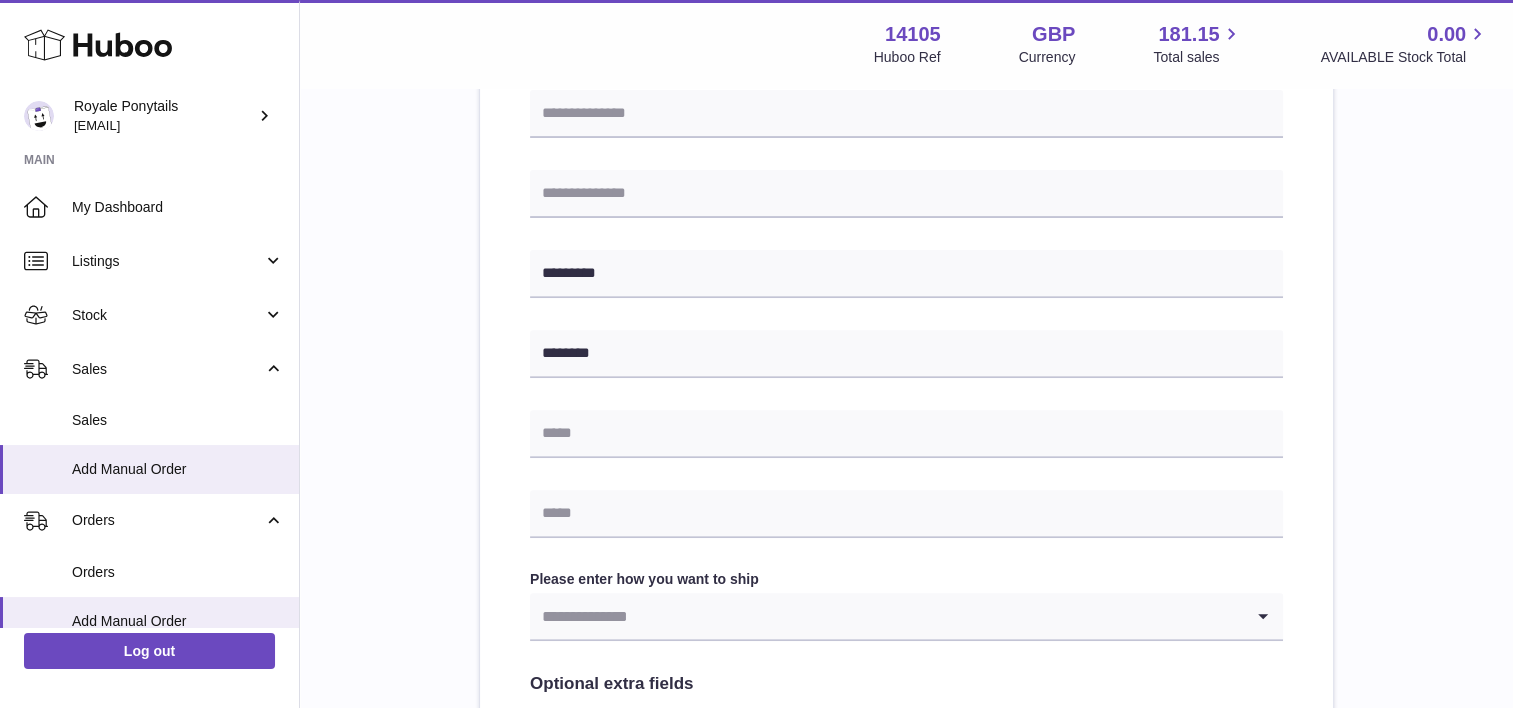 scroll, scrollTop: 674, scrollLeft: 0, axis: vertical 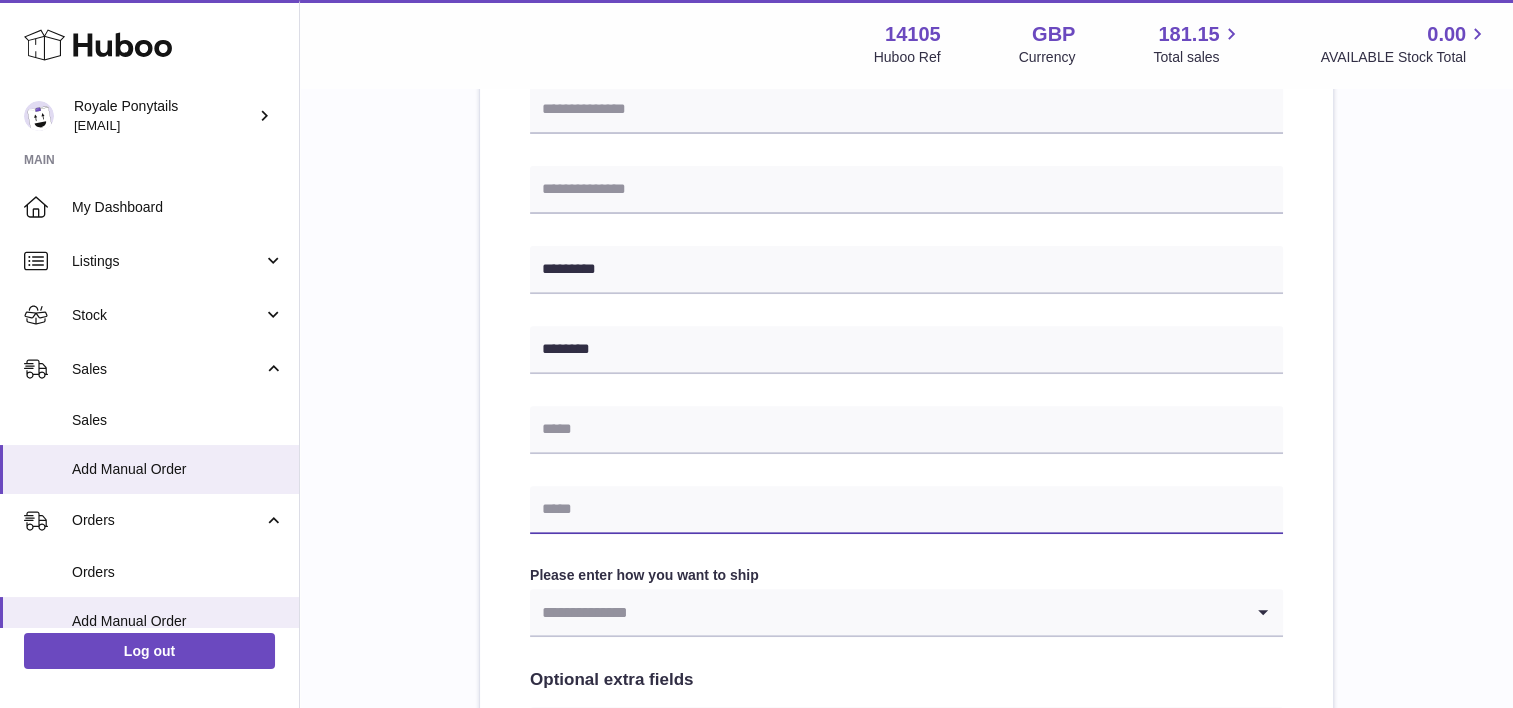 click at bounding box center [906, 510] 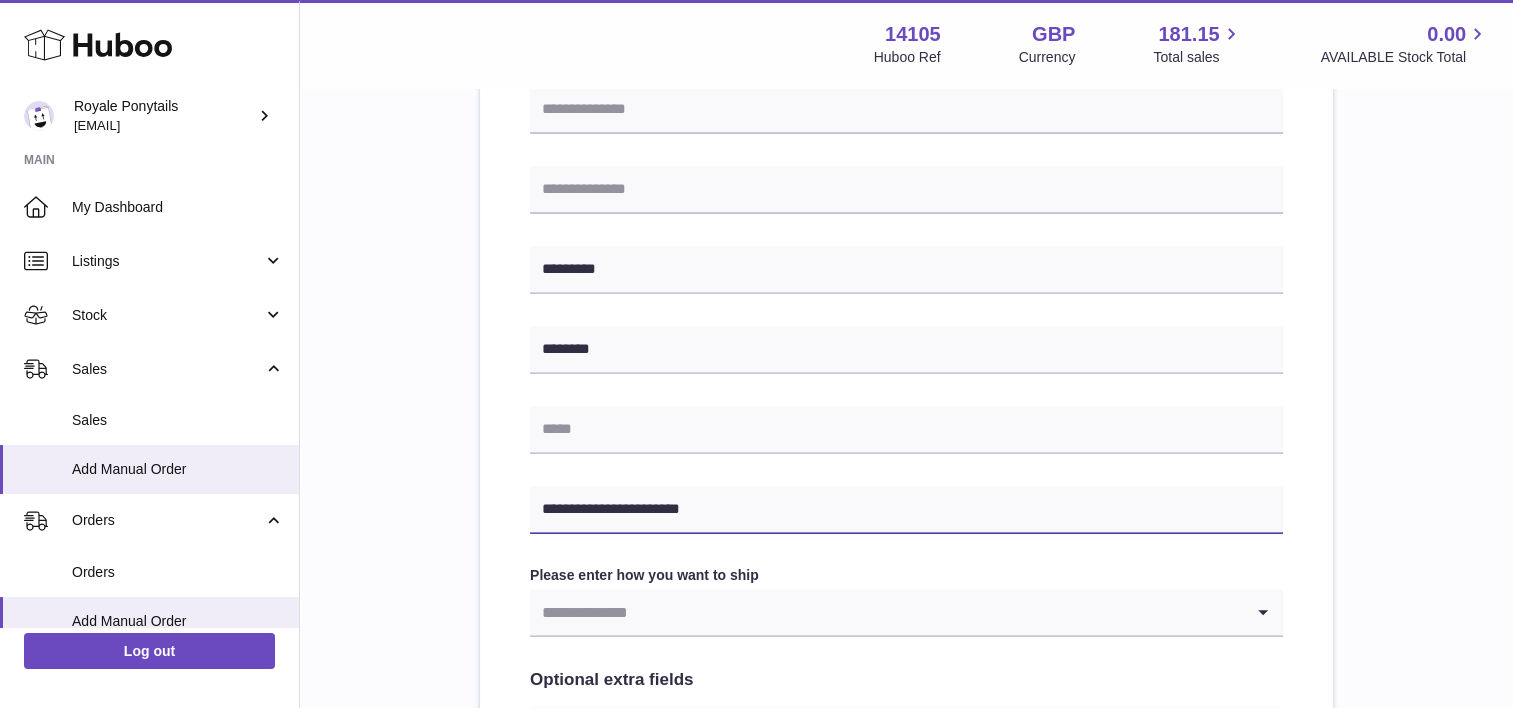 type on "**********" 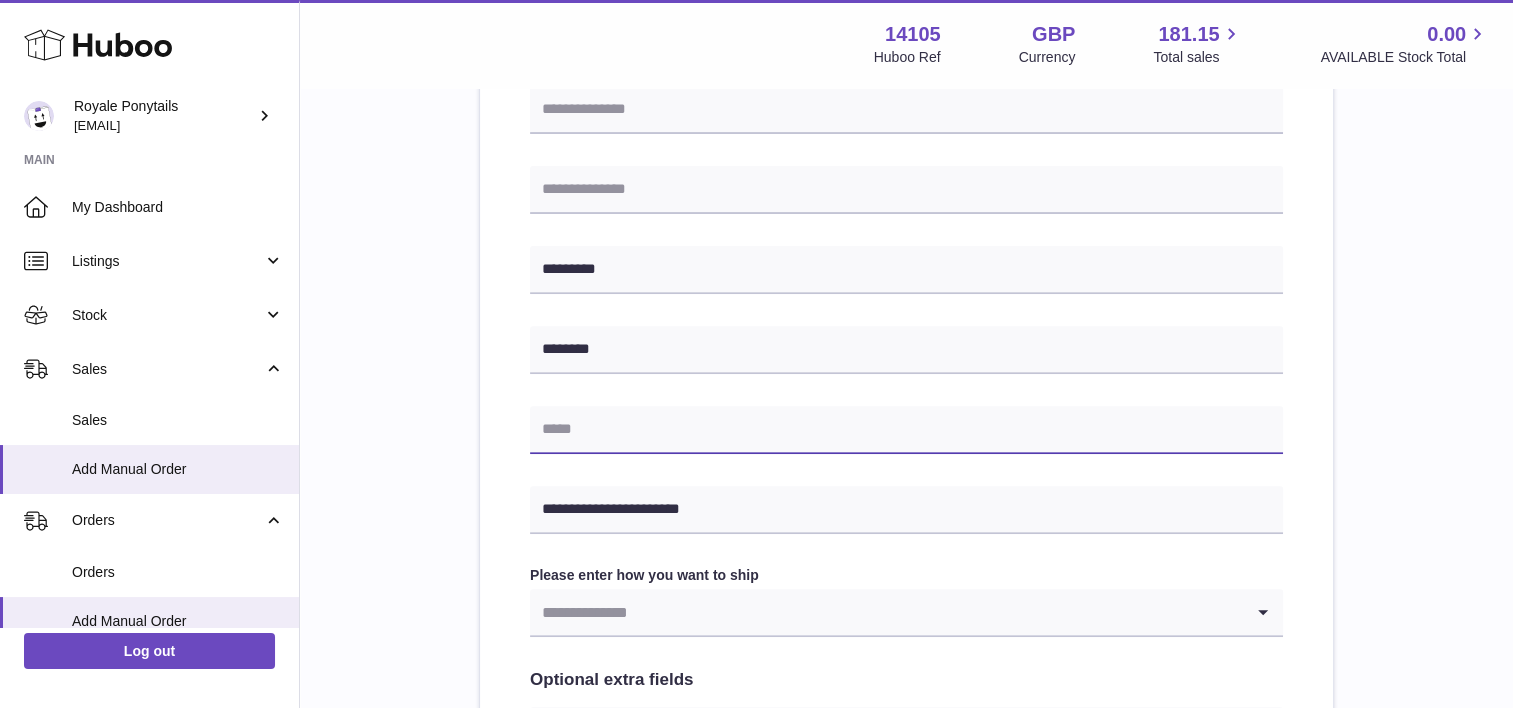 click at bounding box center (906, 430) 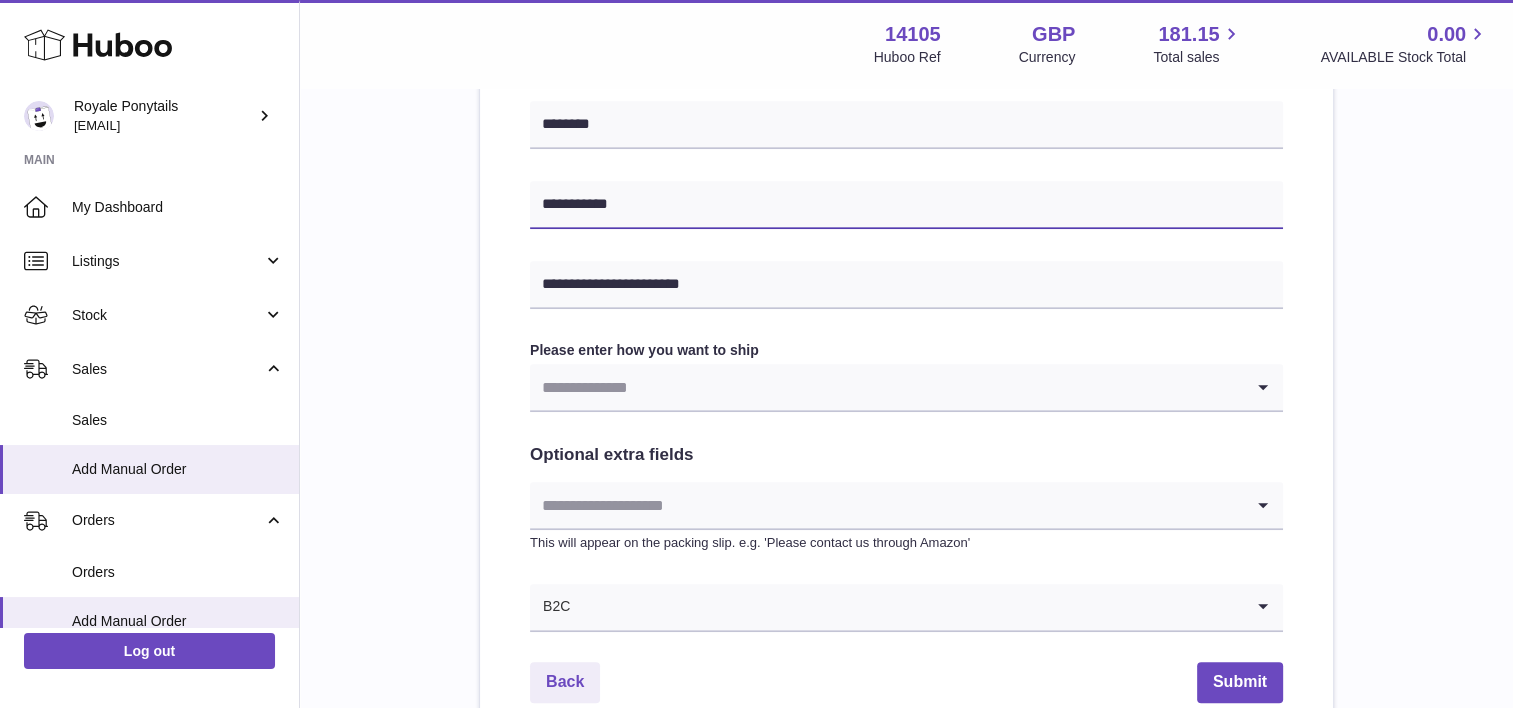 scroll, scrollTop: 911, scrollLeft: 0, axis: vertical 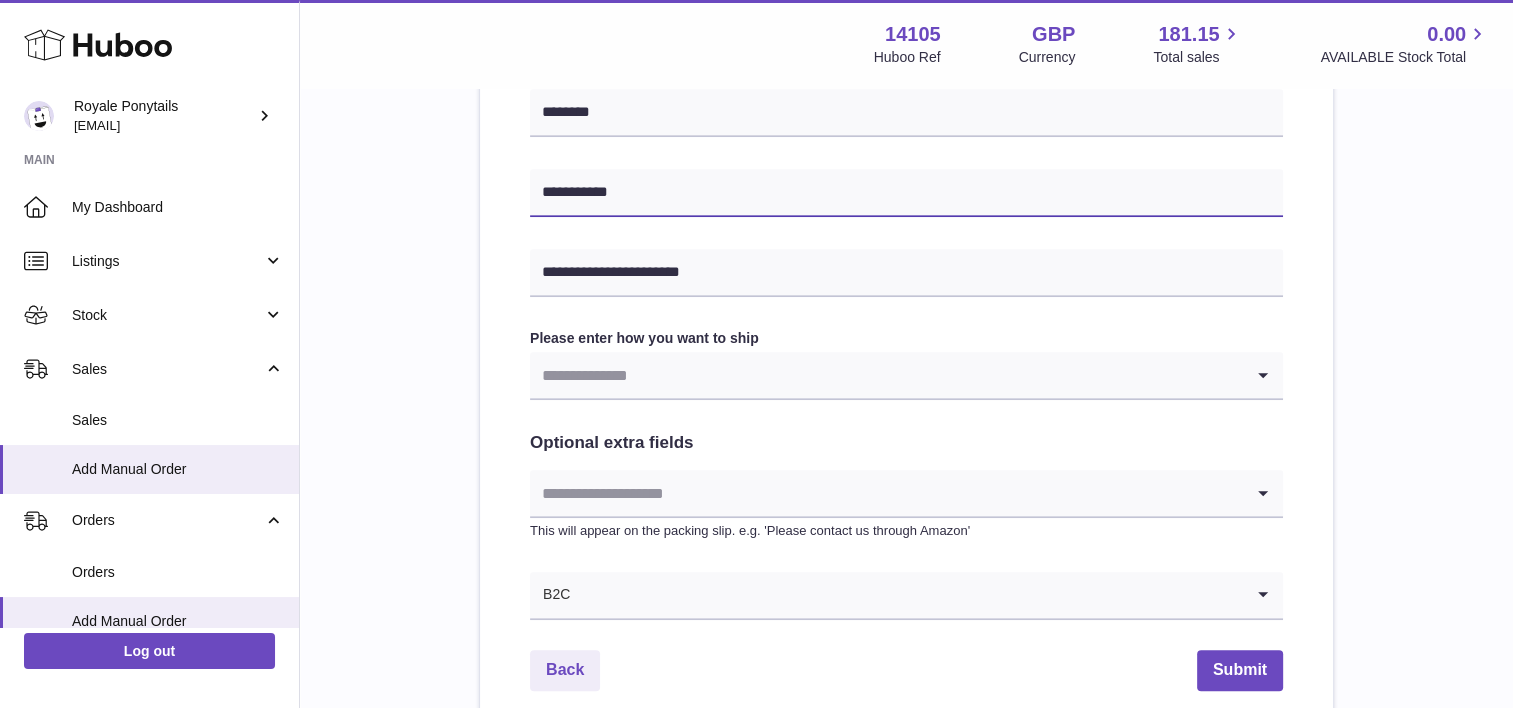type on "**********" 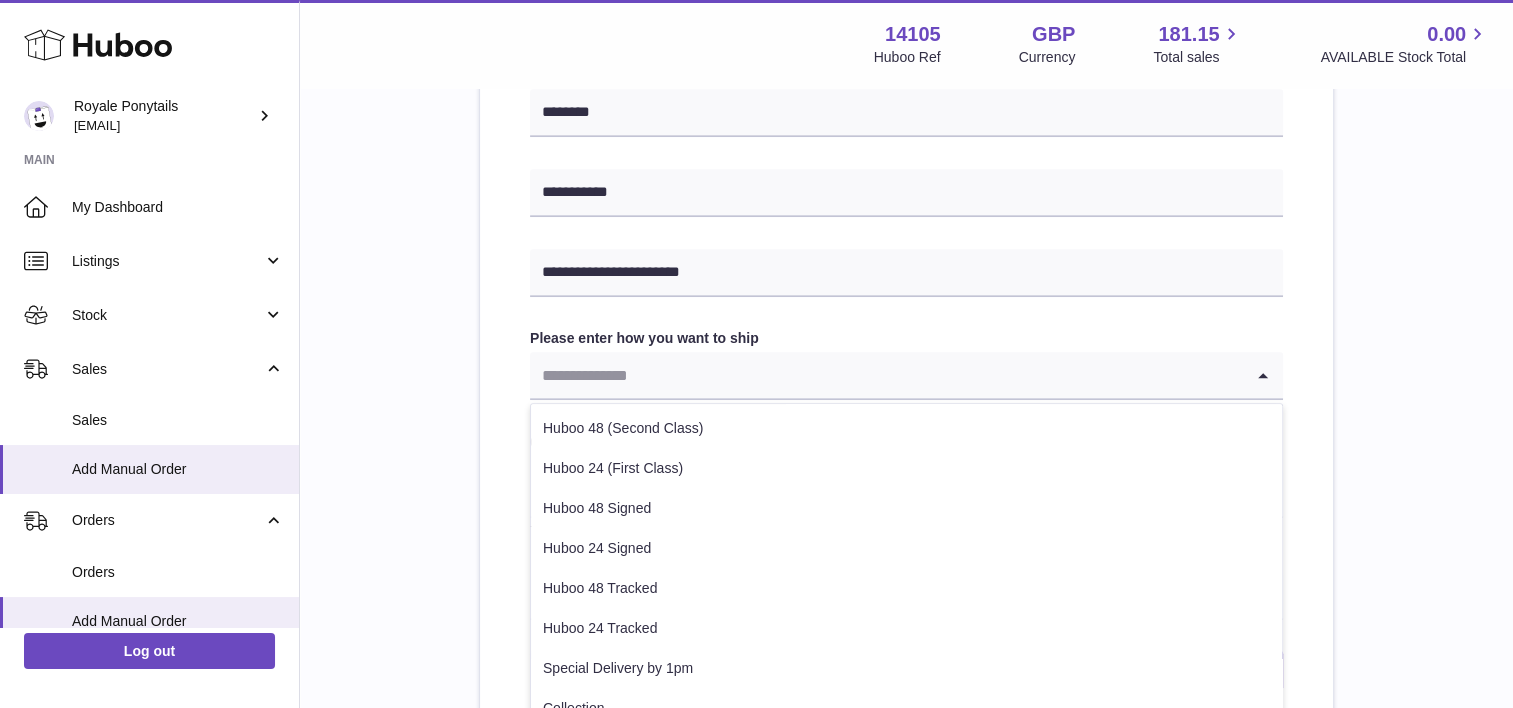 click at bounding box center [886, 375] 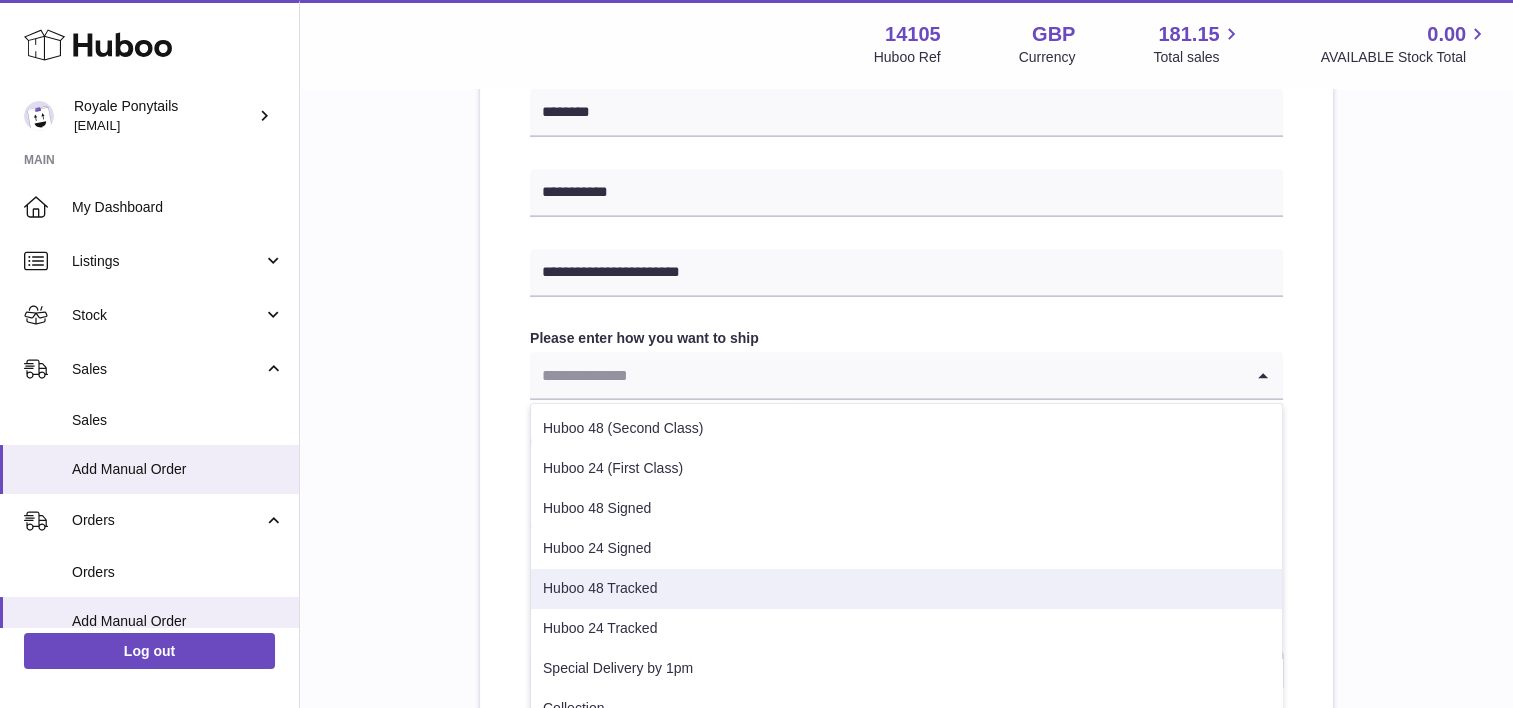 click on "Huboo 48 Tracked" at bounding box center [906, 589] 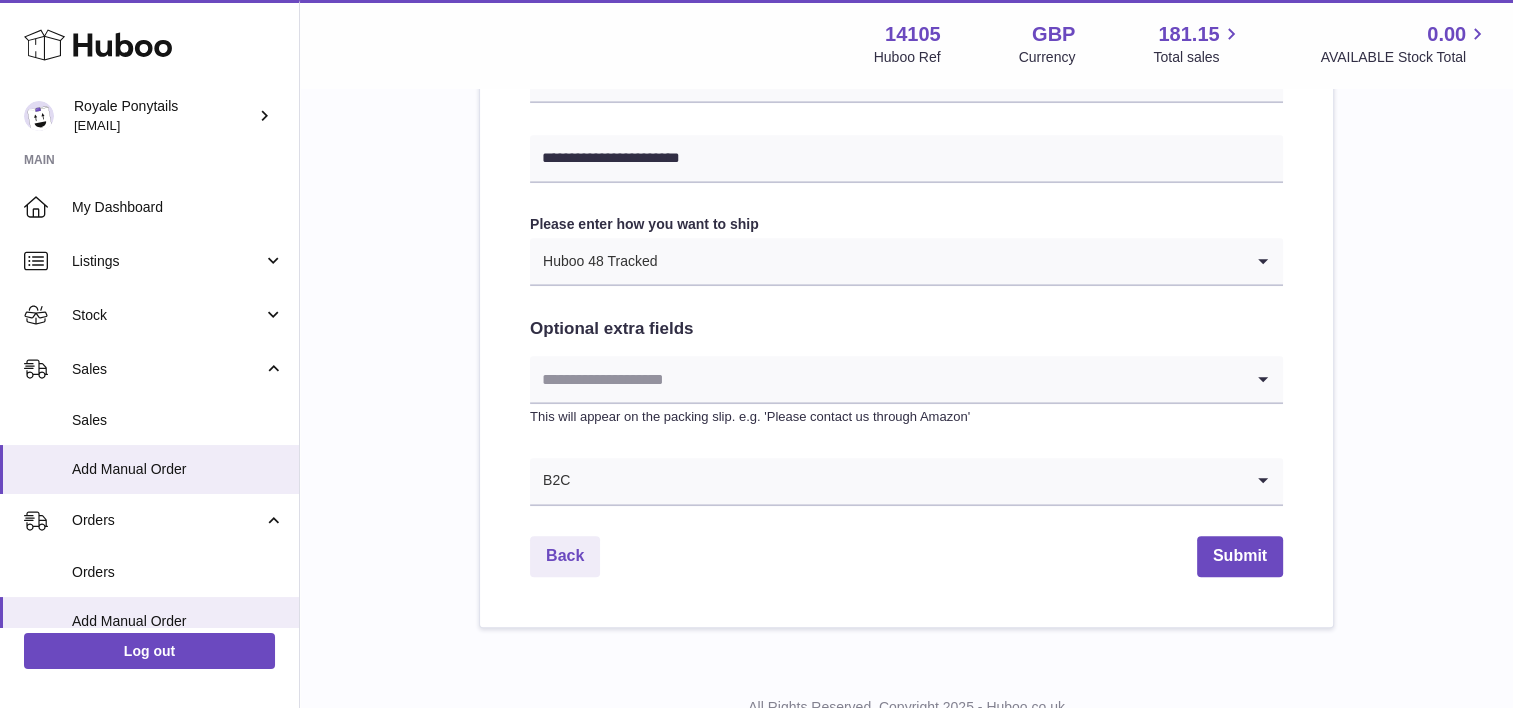 scroll, scrollTop: 1024, scrollLeft: 0, axis: vertical 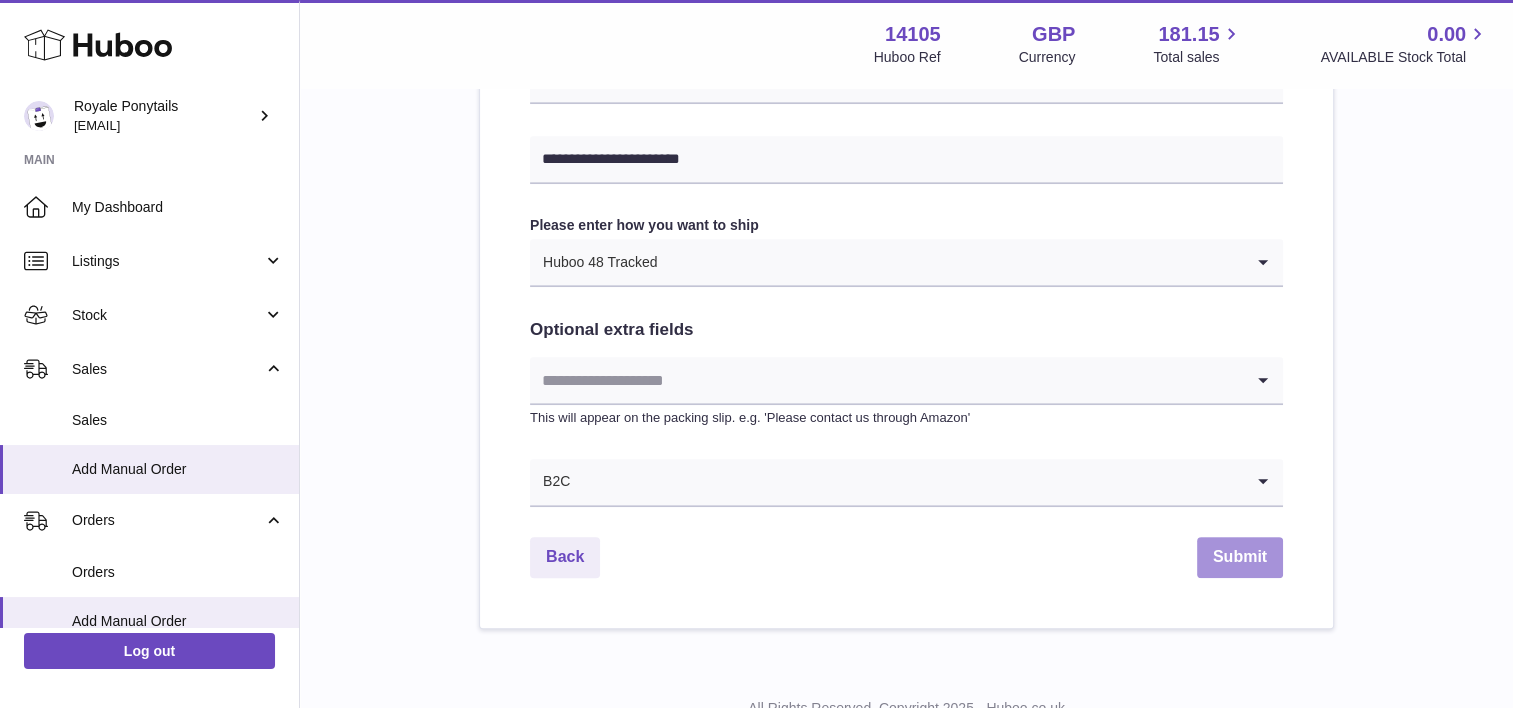 click on "Submit" at bounding box center [1240, 557] 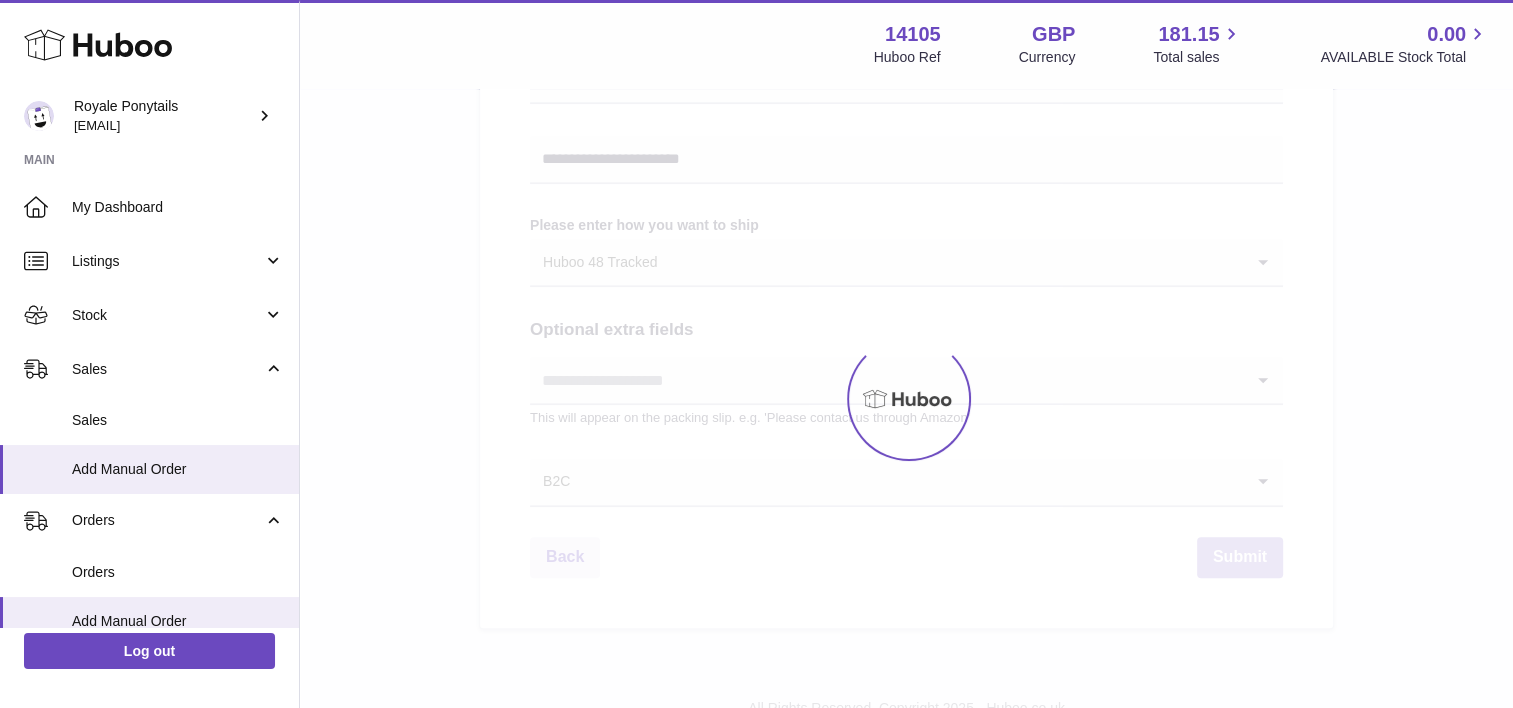 scroll, scrollTop: 0, scrollLeft: 0, axis: both 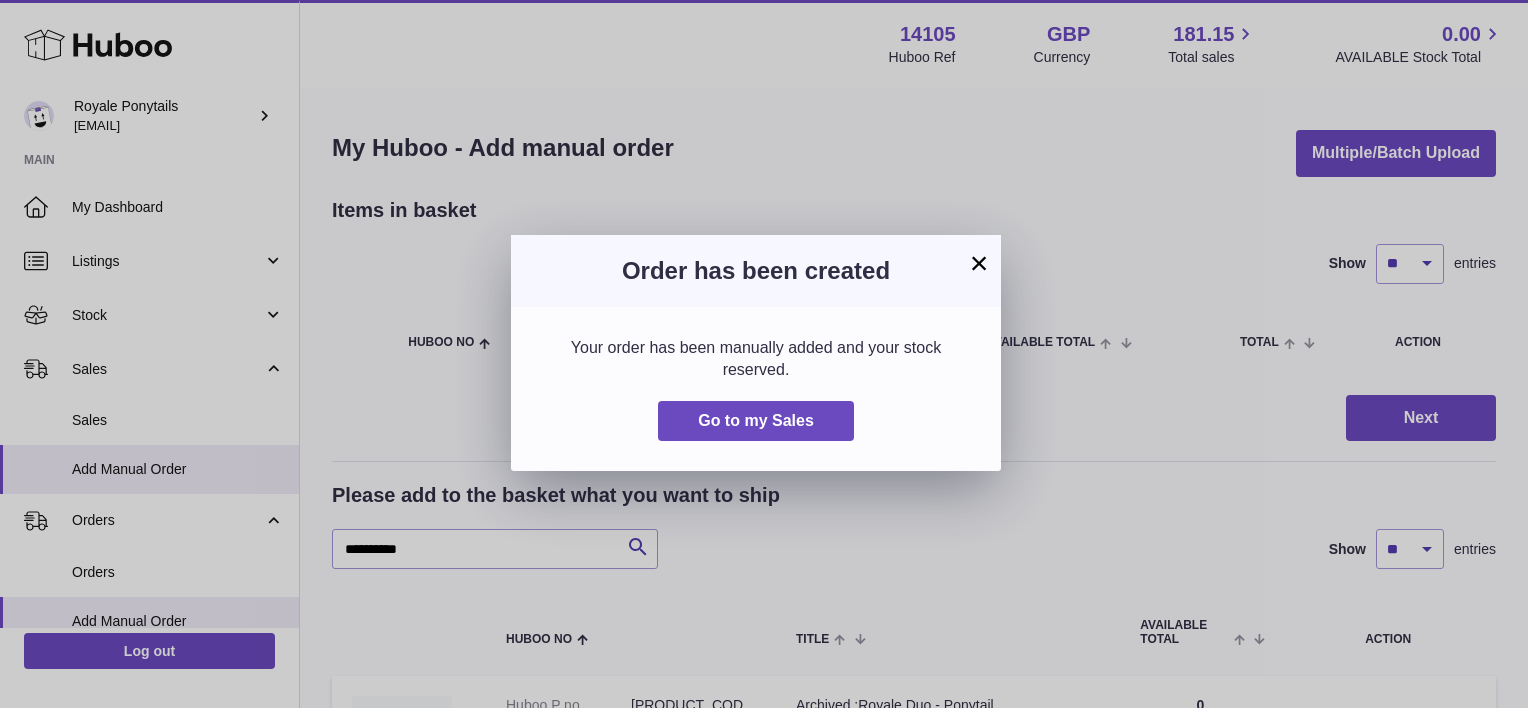 click on "×" at bounding box center [979, 263] 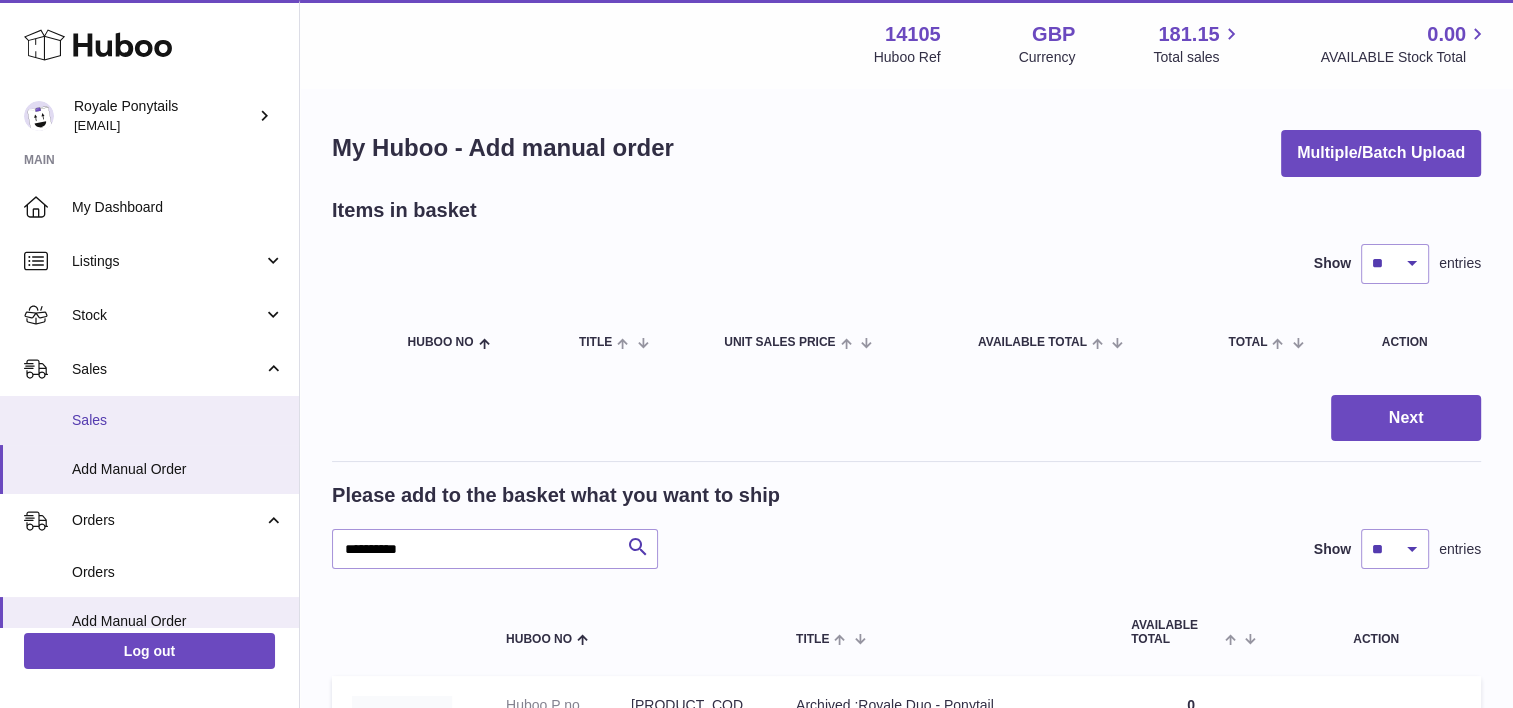 click on "Sales" at bounding box center [178, 420] 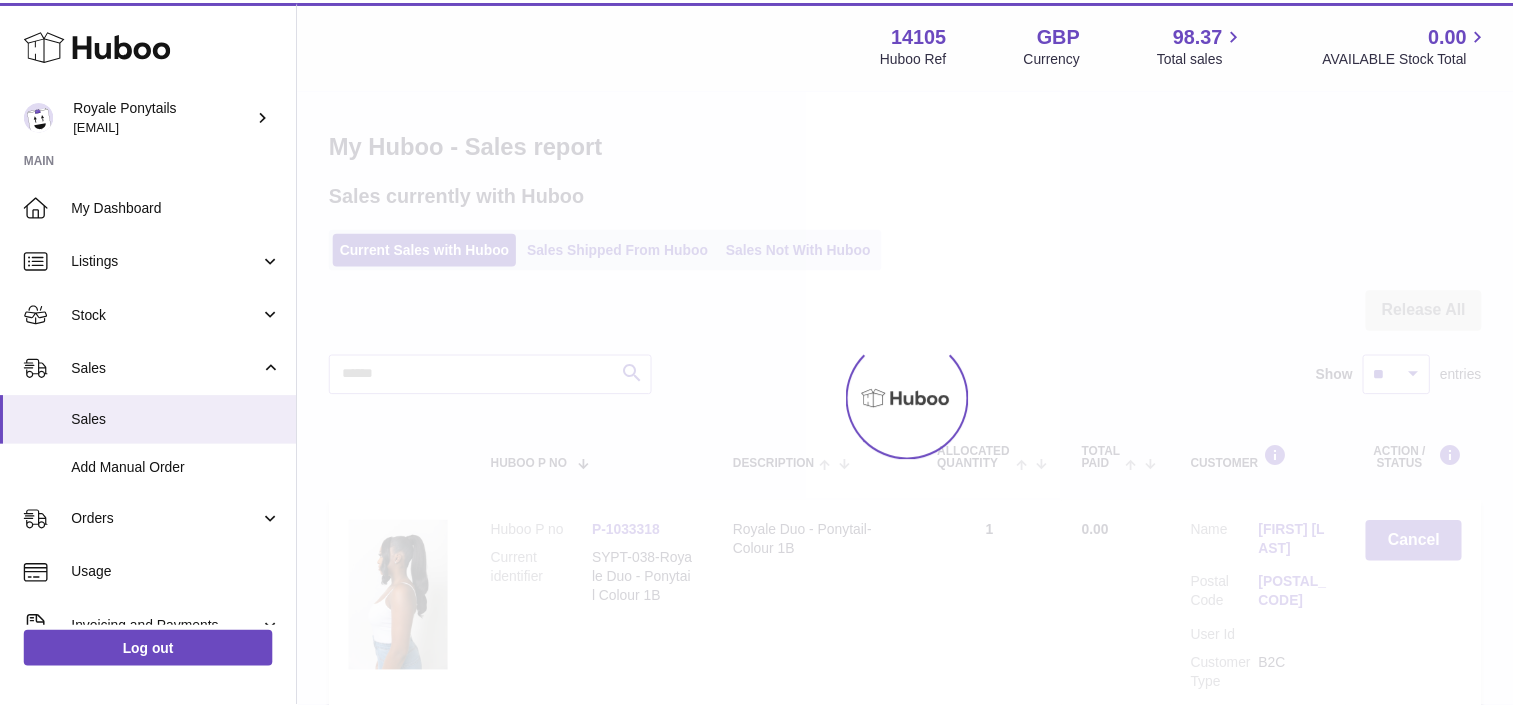 scroll, scrollTop: 0, scrollLeft: 0, axis: both 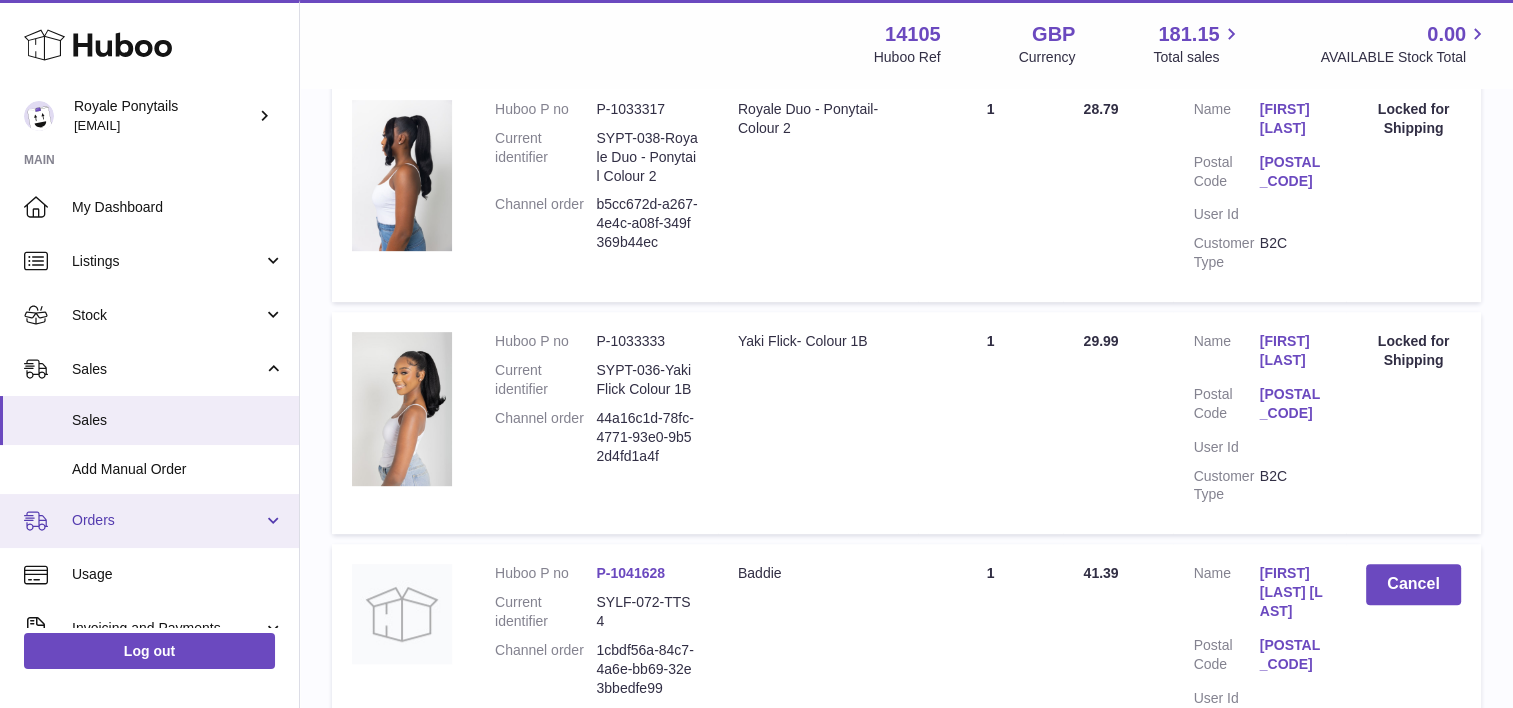 click on "Orders" at bounding box center (149, 521) 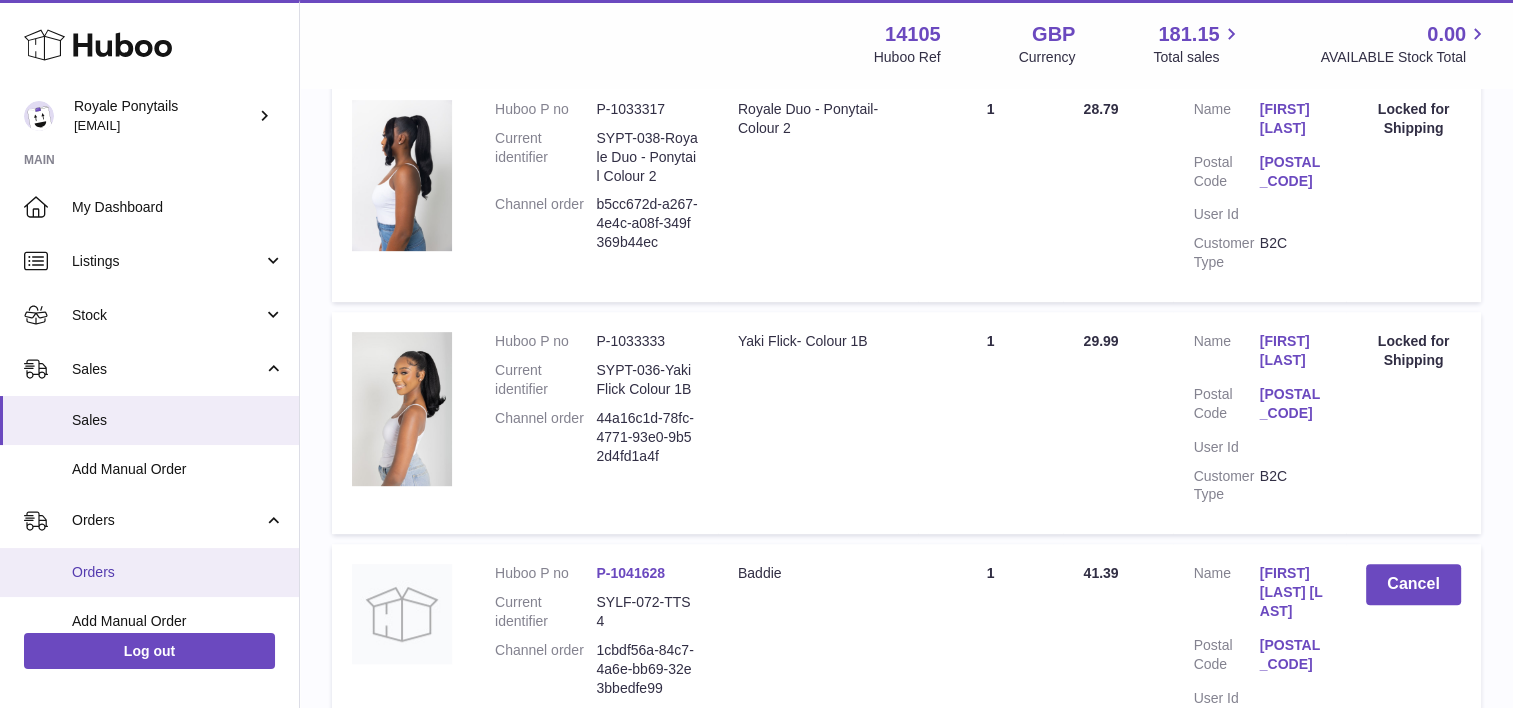 click on "Orders" at bounding box center [178, 572] 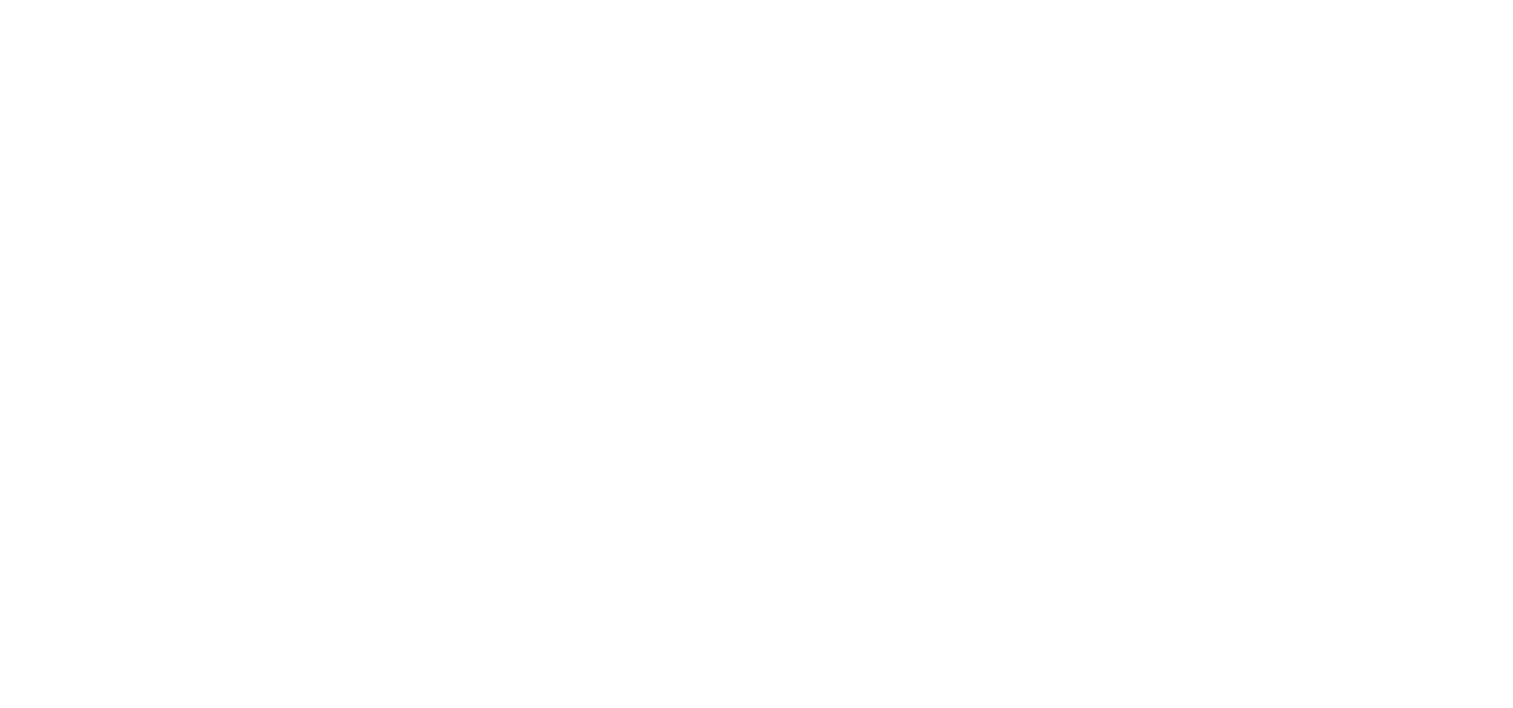 scroll, scrollTop: 0, scrollLeft: 0, axis: both 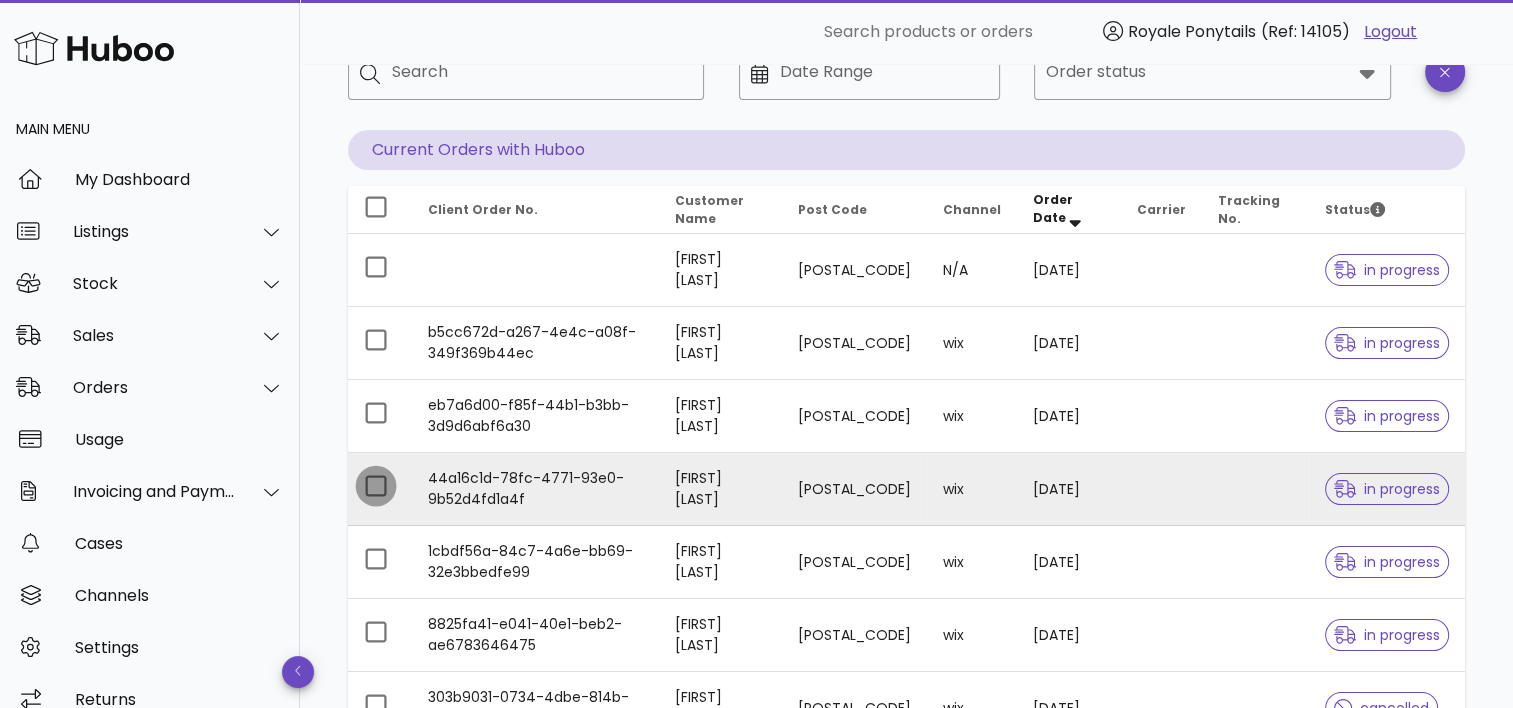 click at bounding box center [376, 486] 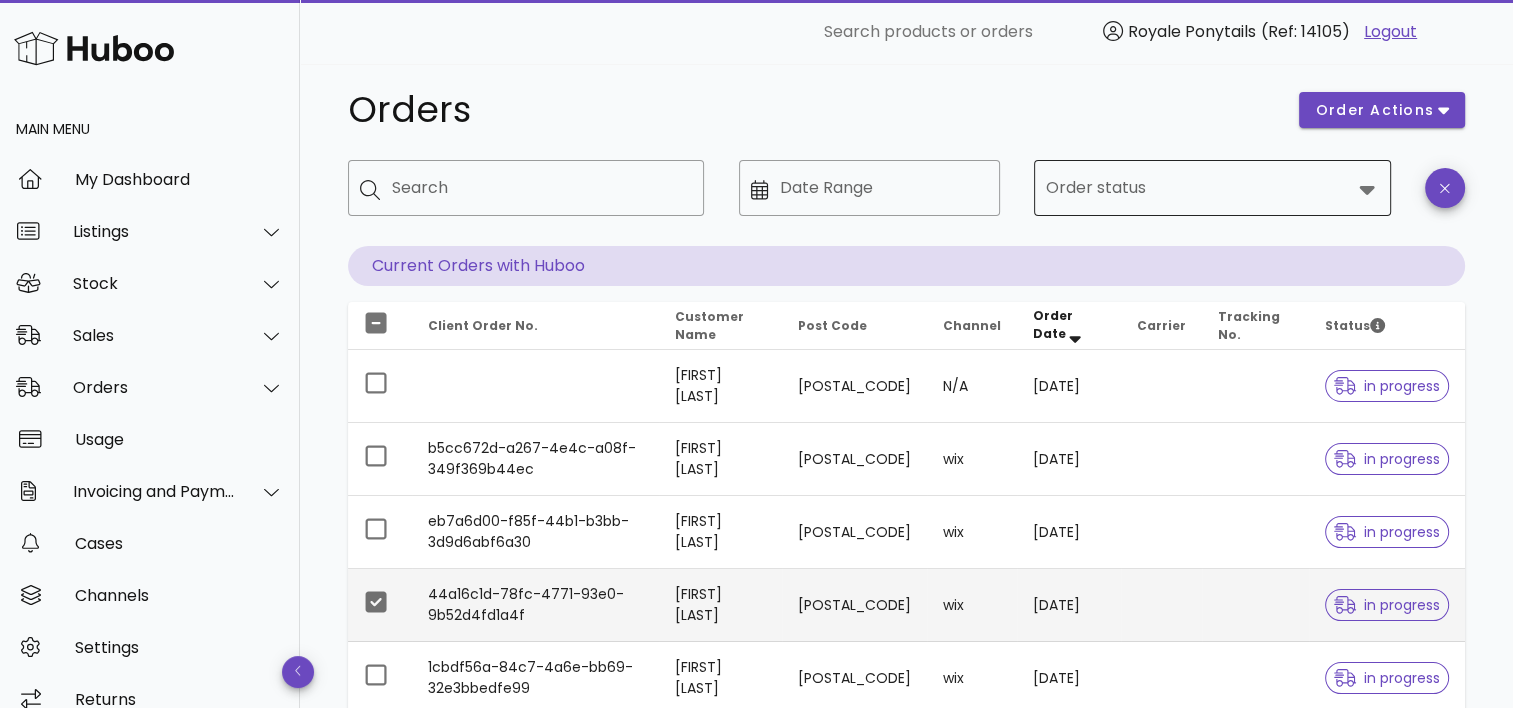 scroll, scrollTop: 0, scrollLeft: 0, axis: both 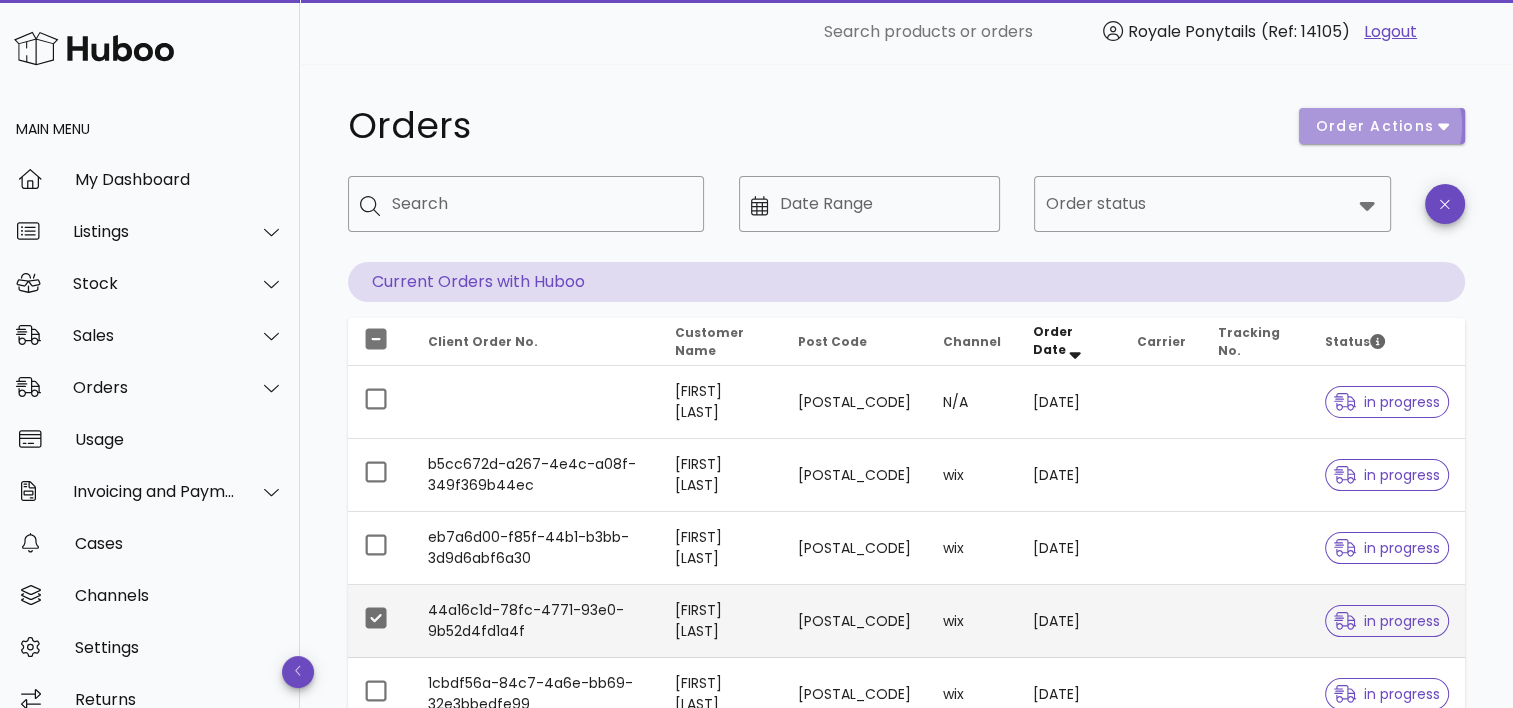 click on "order actions" at bounding box center (1375, 126) 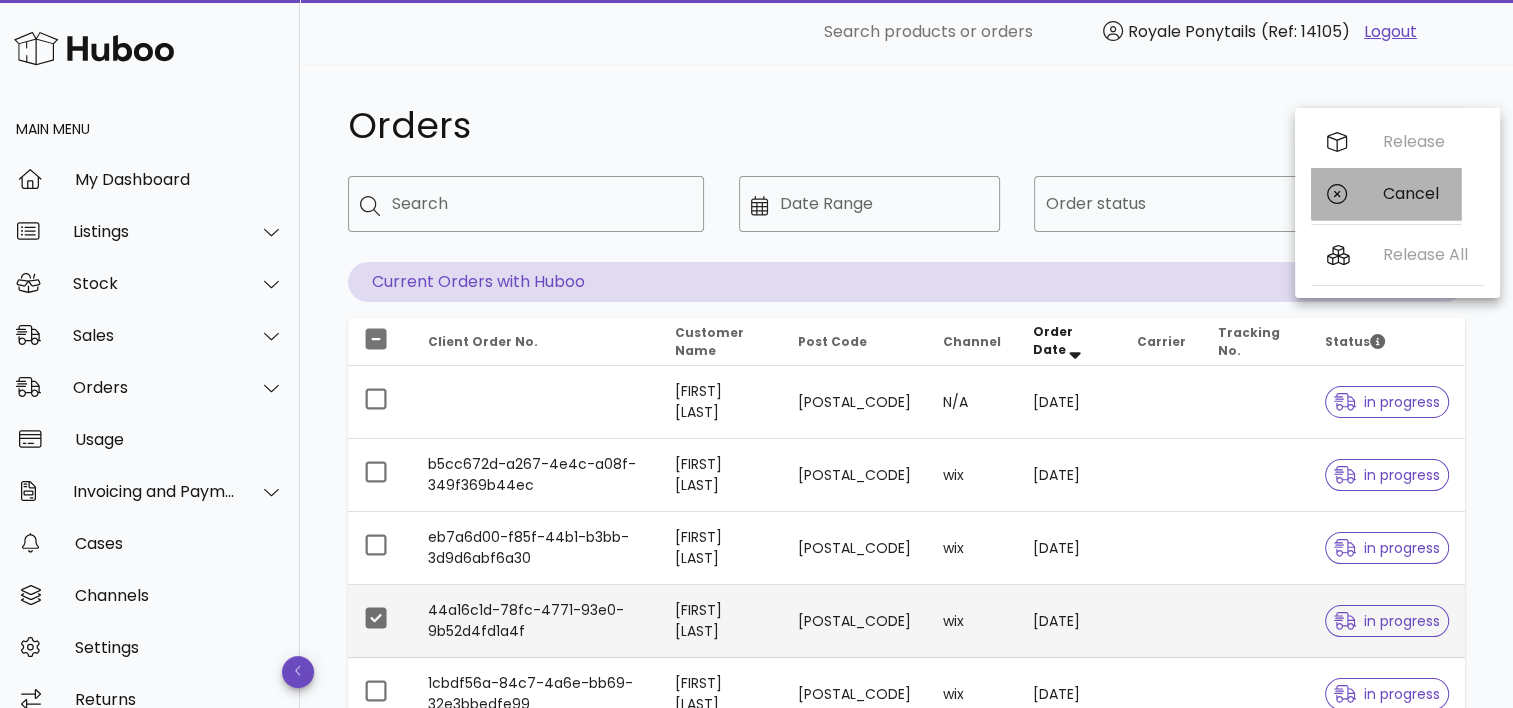 click on "Cancel" at bounding box center [1414, 193] 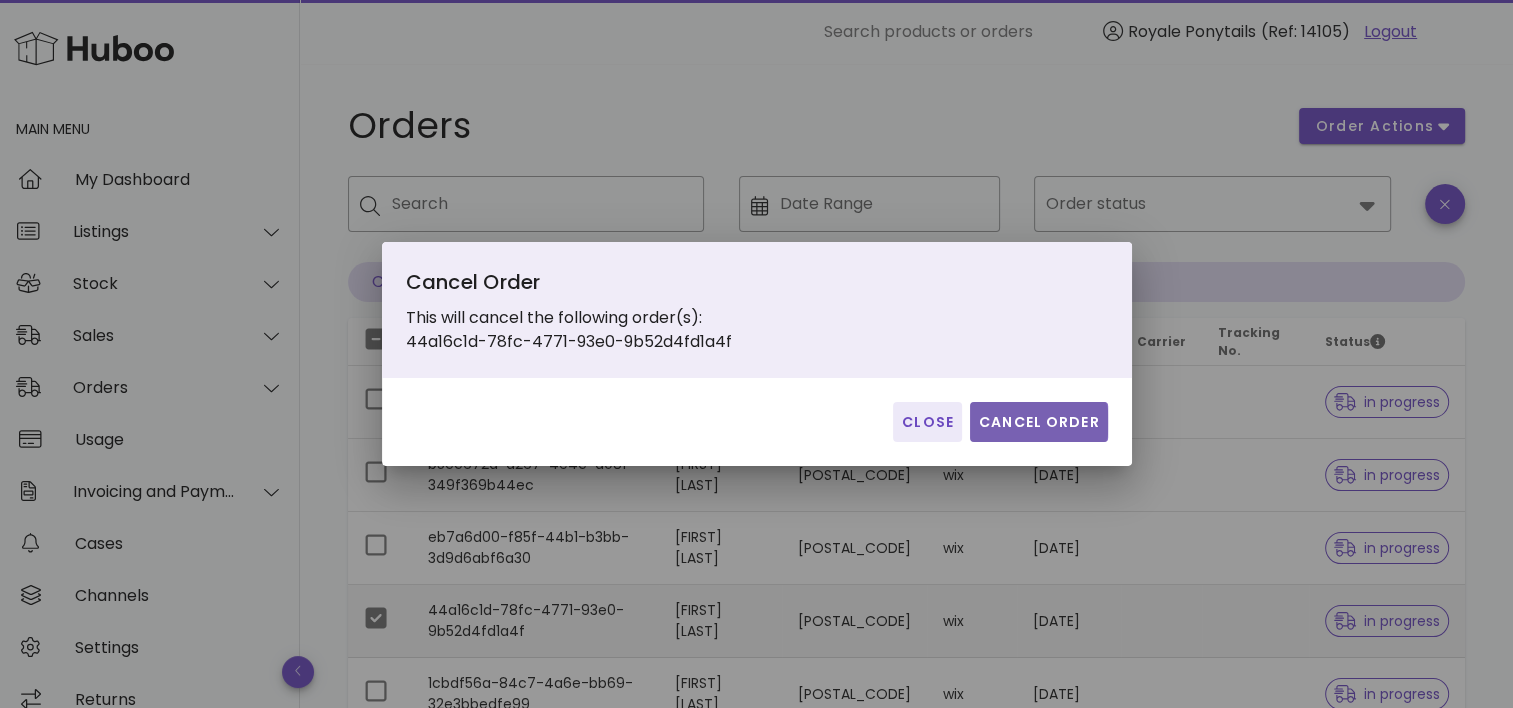 click on "Cancel Order" at bounding box center (1039, 422) 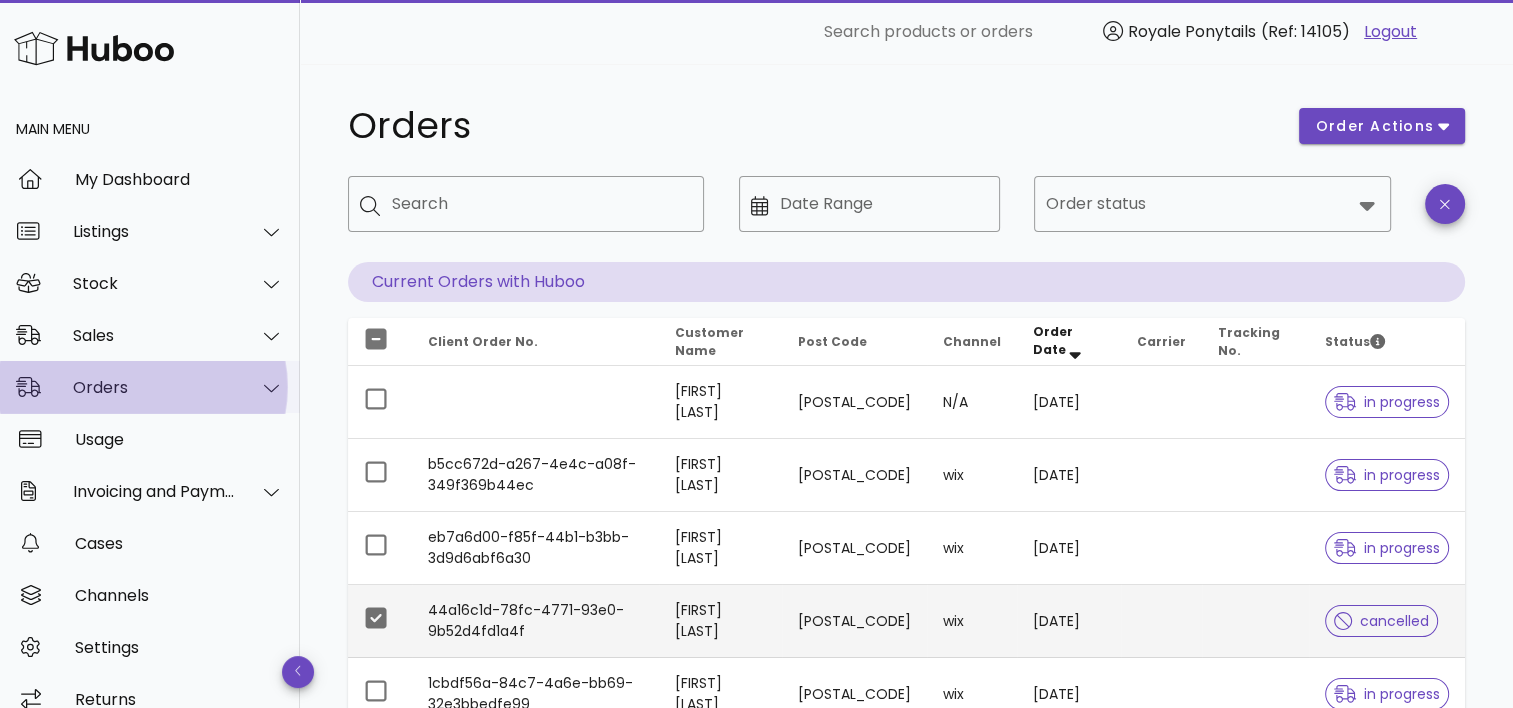 click on "Orders" at bounding box center (150, 387) 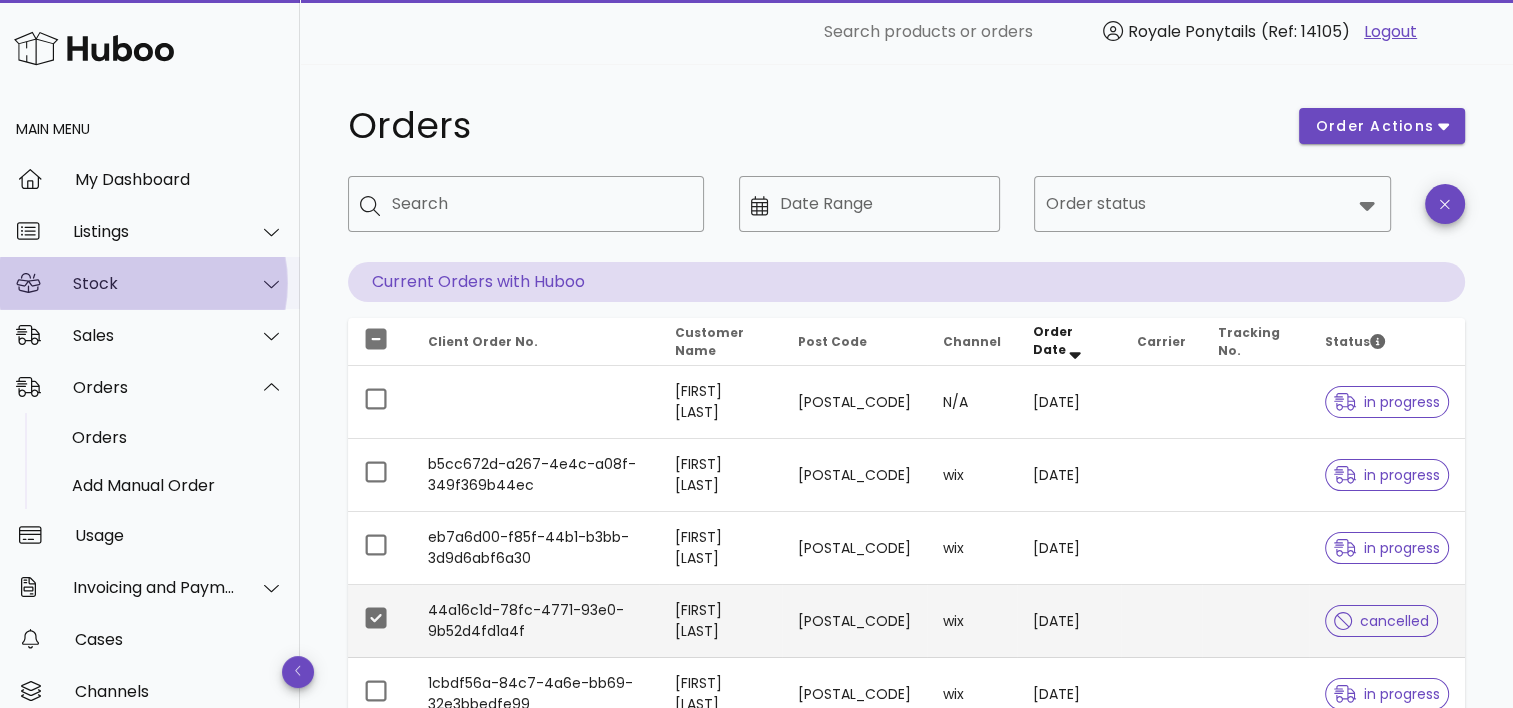 click on "Stock" at bounding box center [154, 283] 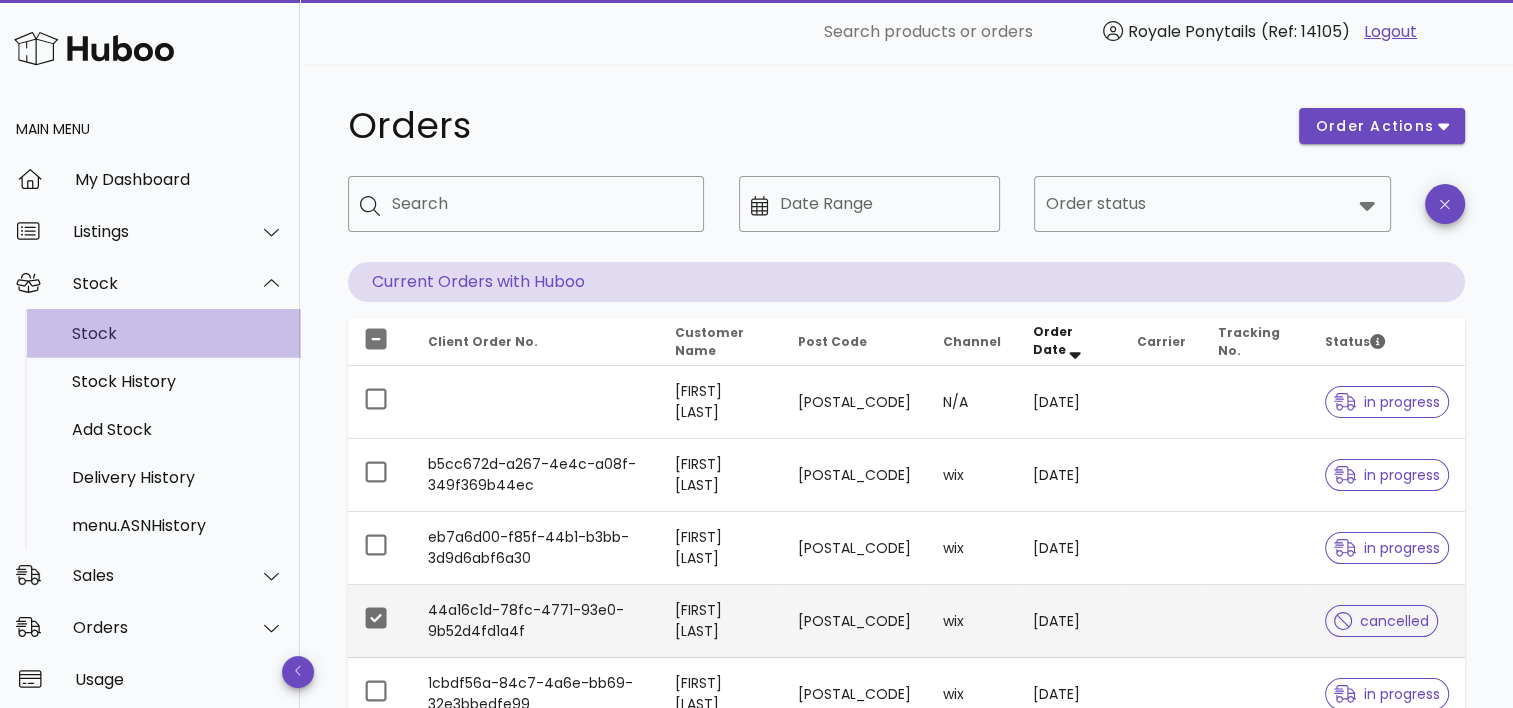 click on "Stock" at bounding box center (178, 333) 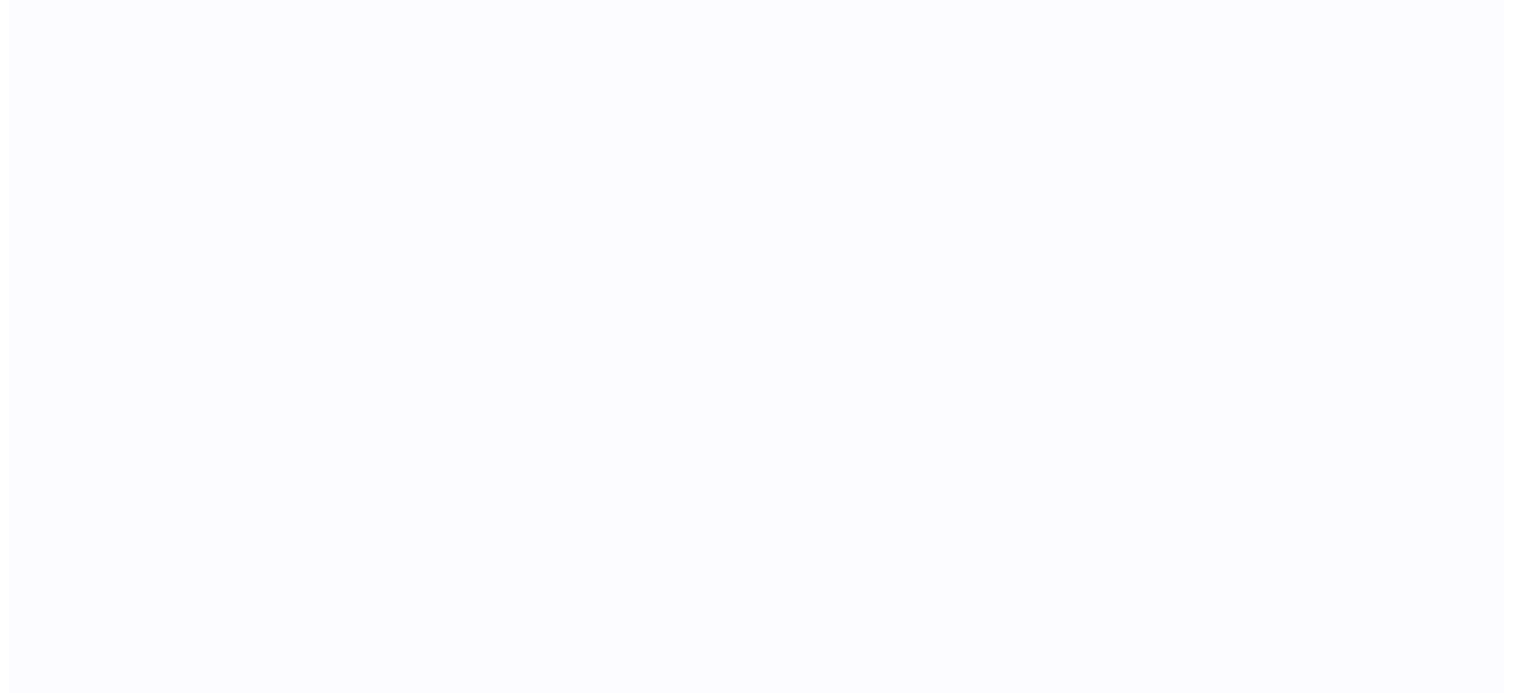 scroll, scrollTop: 0, scrollLeft: 0, axis: both 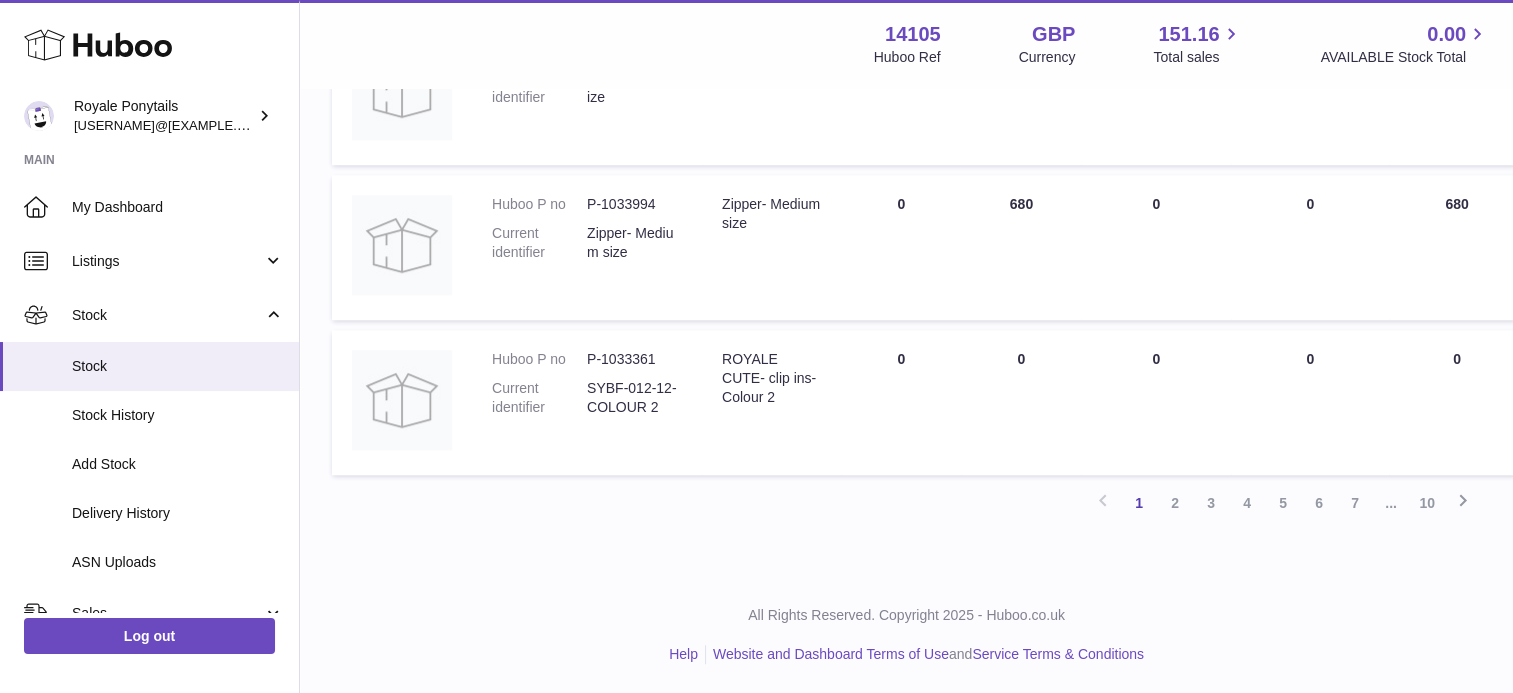 click on "My Huboo - Inventory report     Stock with Huboo
Download Inventory Report
Search
Country
[COUNTRY]         [COUNTRY]     No elements found. Consider changing the search query.   List is empty.
Show
** ** ** ***
entries
Huboo P no       Description
DUE IN TOTAL
ON HAND Total
ALLOCATED Total
QUARANTINED Total
AVAILABLE Total
30 DAY SALES
30 DAYS PROJECTED       Total stock value
Action
Huboo P no   P-1050770   Current identifier   Damaged Returned Stock       Description   Damaged Returned Stock     DUE IN Total
0
ON HAND Total
0
ALLOCATED Total
0
QUARANTINED Total" at bounding box center [906, -421] 